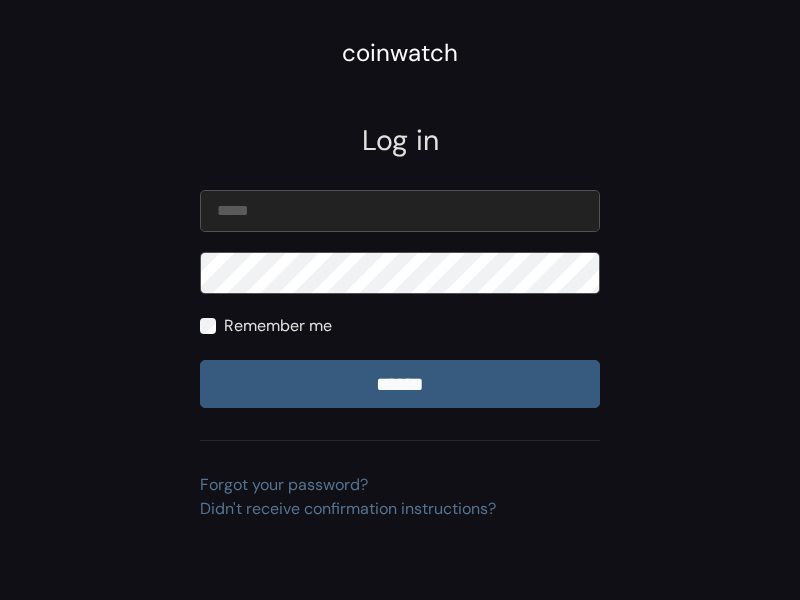 scroll, scrollTop: 0, scrollLeft: 0, axis: both 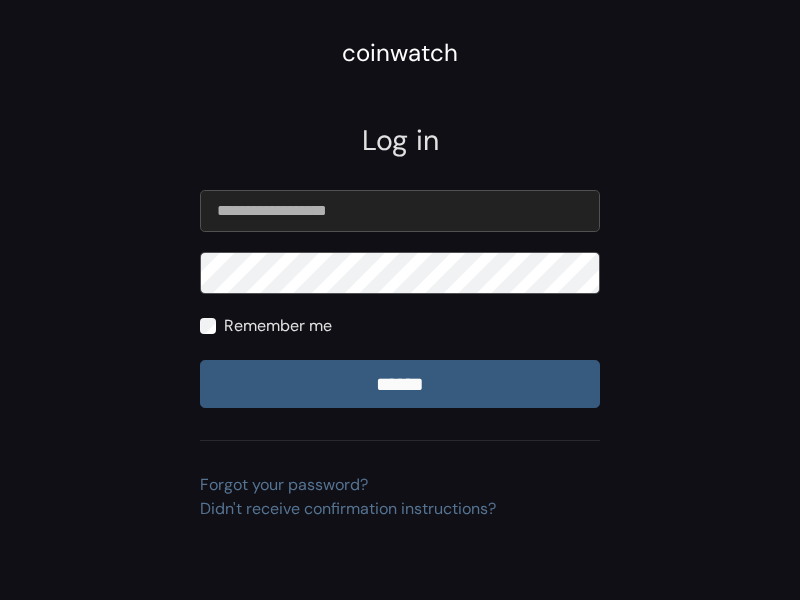 type on "**********" 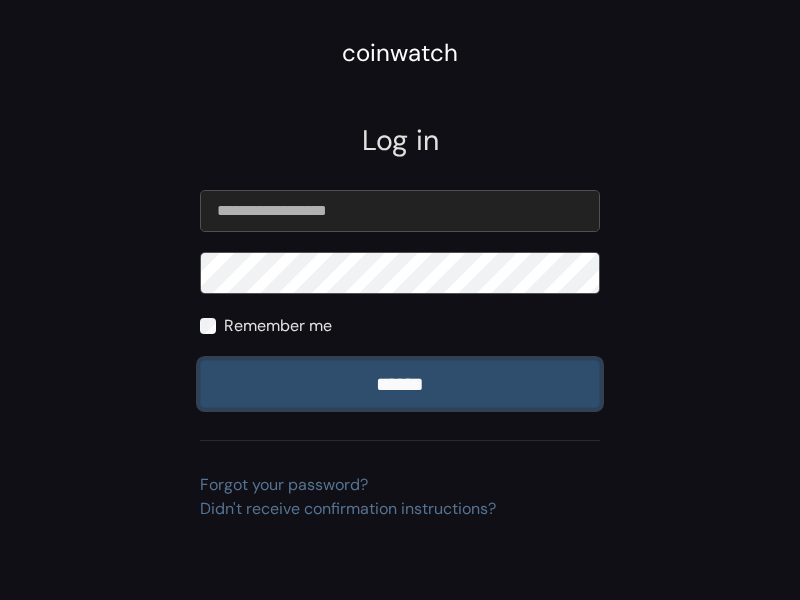 click on "******" at bounding box center (400, 384) 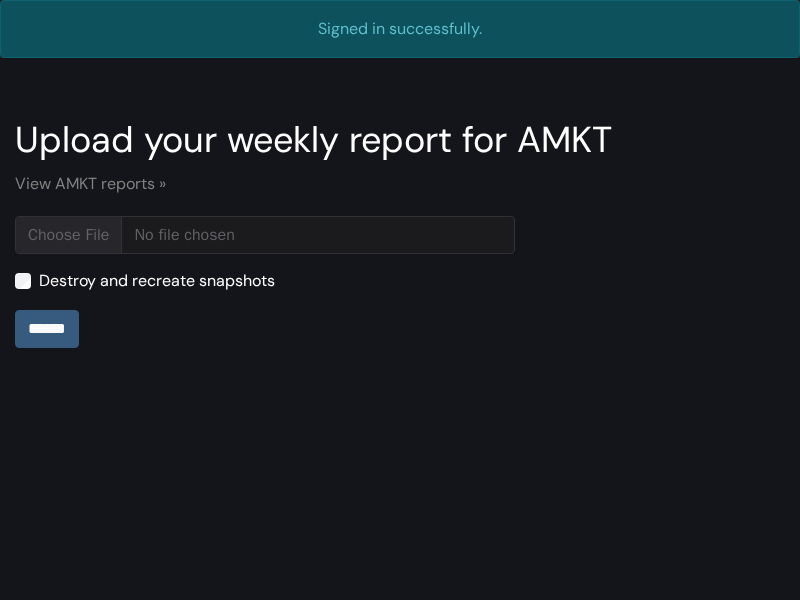 scroll, scrollTop: 0, scrollLeft: 0, axis: both 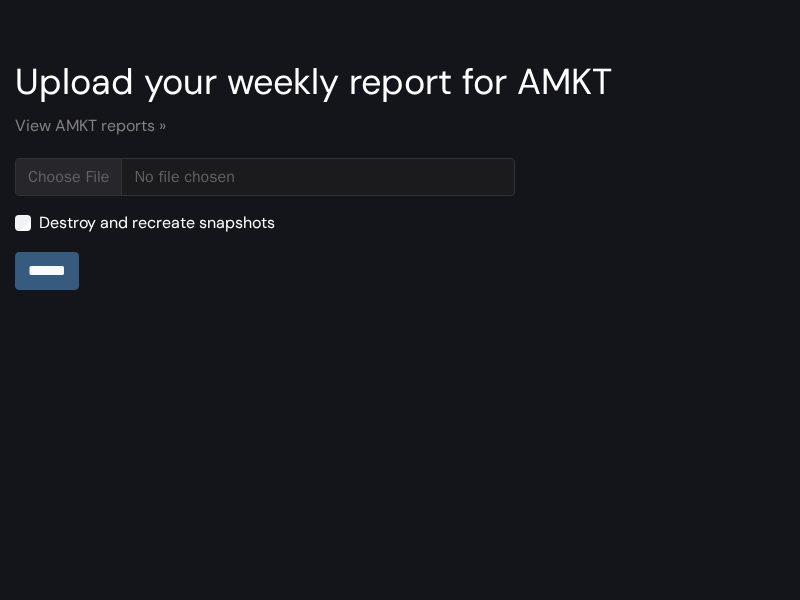 type on "**********" 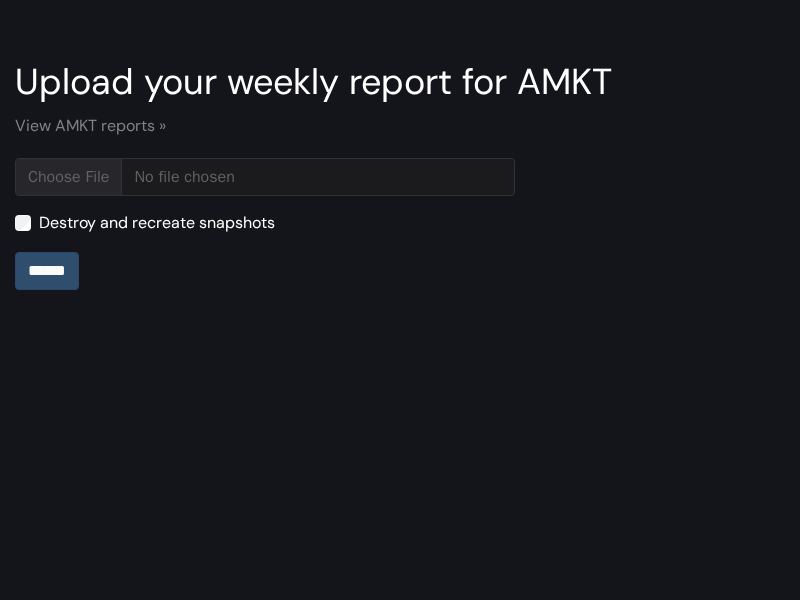 click on "******" at bounding box center (47, 271) 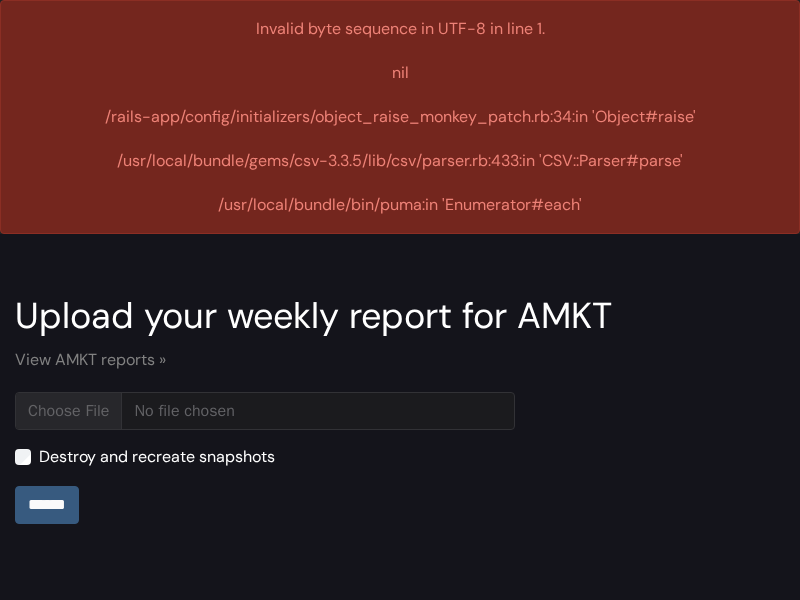 scroll, scrollTop: 0, scrollLeft: 0, axis: both 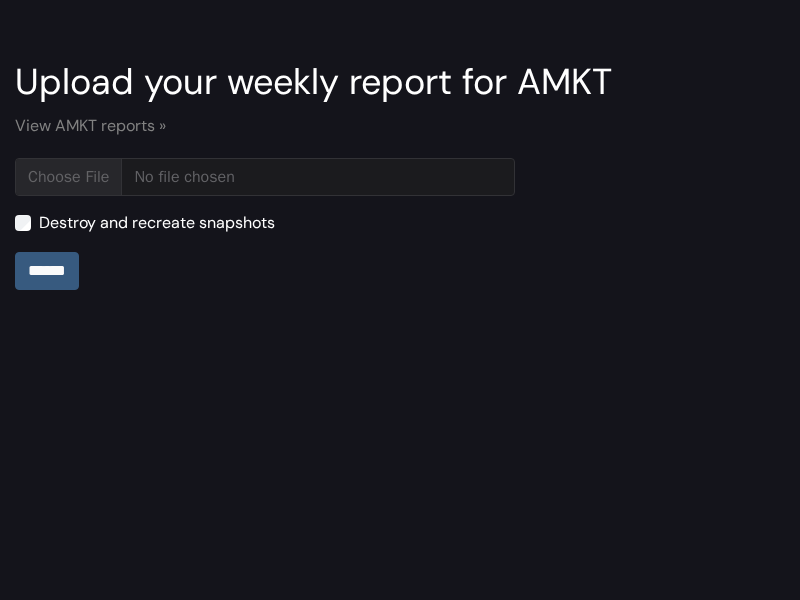 type on "**********" 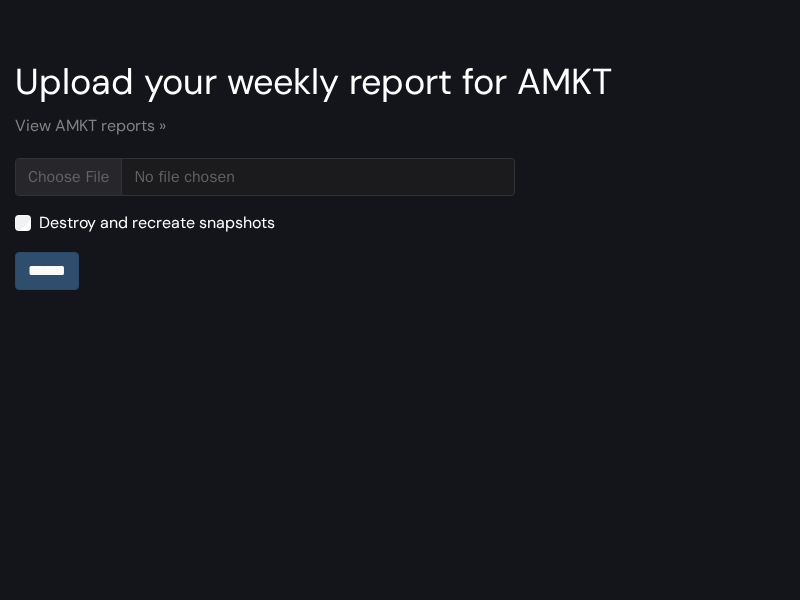 click on "******" at bounding box center (47, 271) 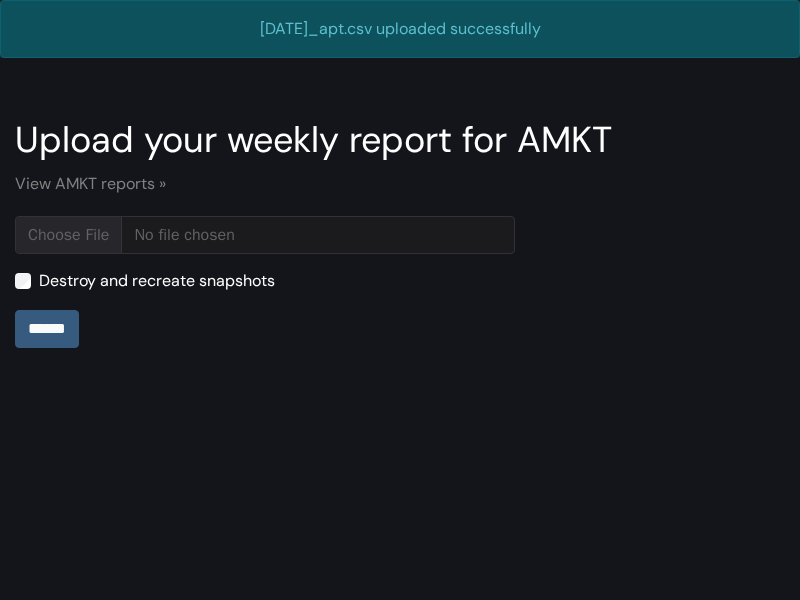 scroll, scrollTop: 0, scrollLeft: 0, axis: both 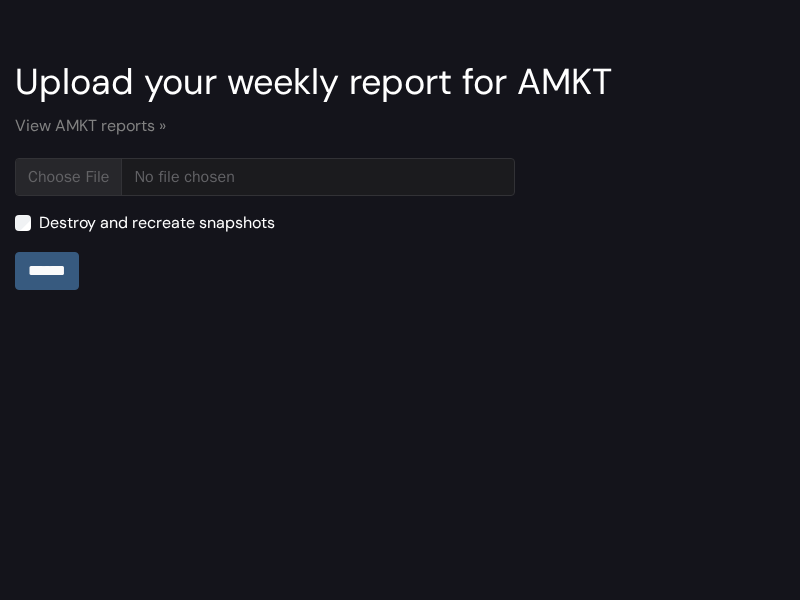 type on "**********" 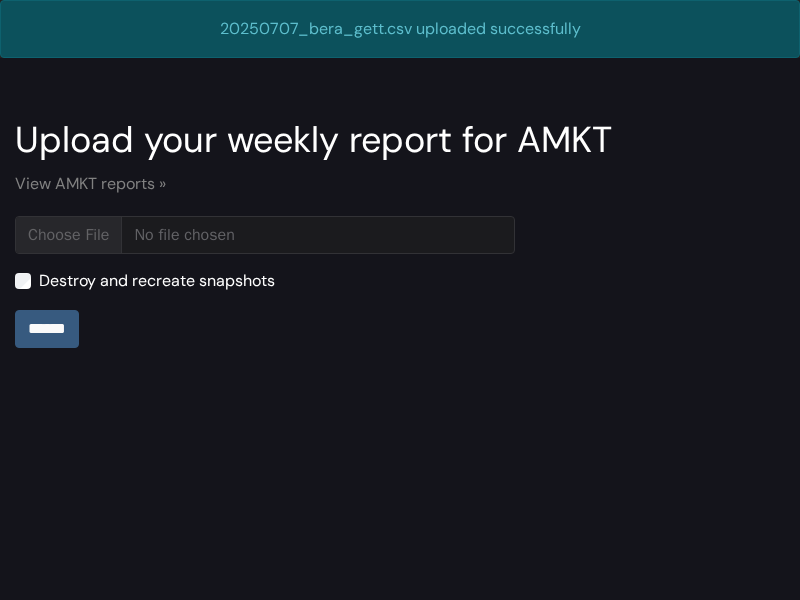 scroll, scrollTop: 0, scrollLeft: 0, axis: both 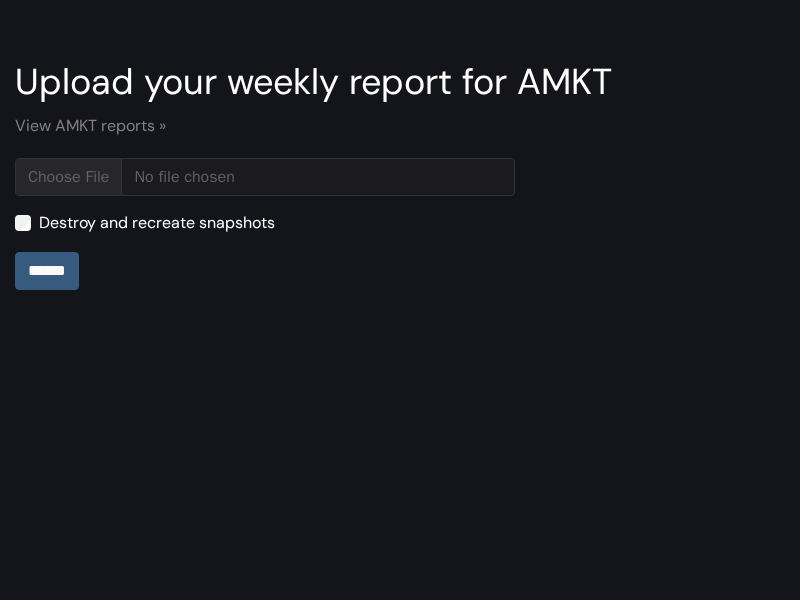 type on "**********" 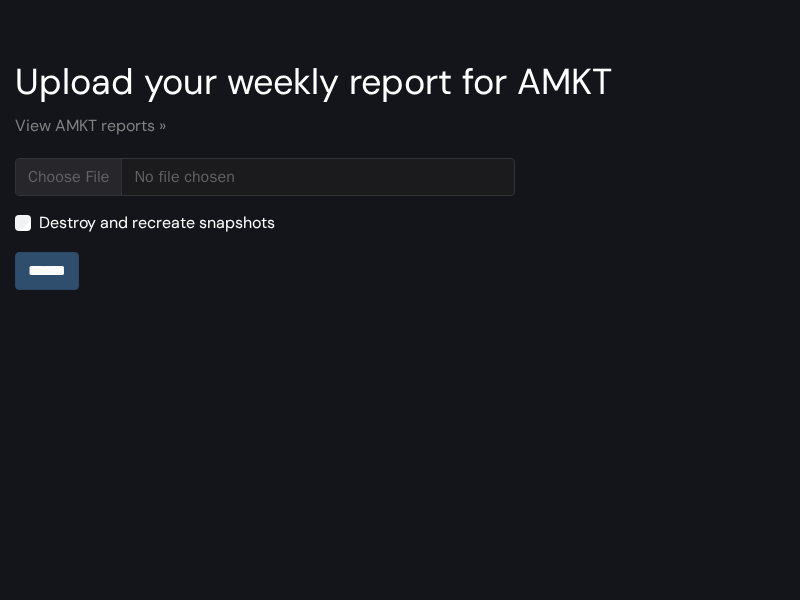 click on "******" at bounding box center (47, 271) 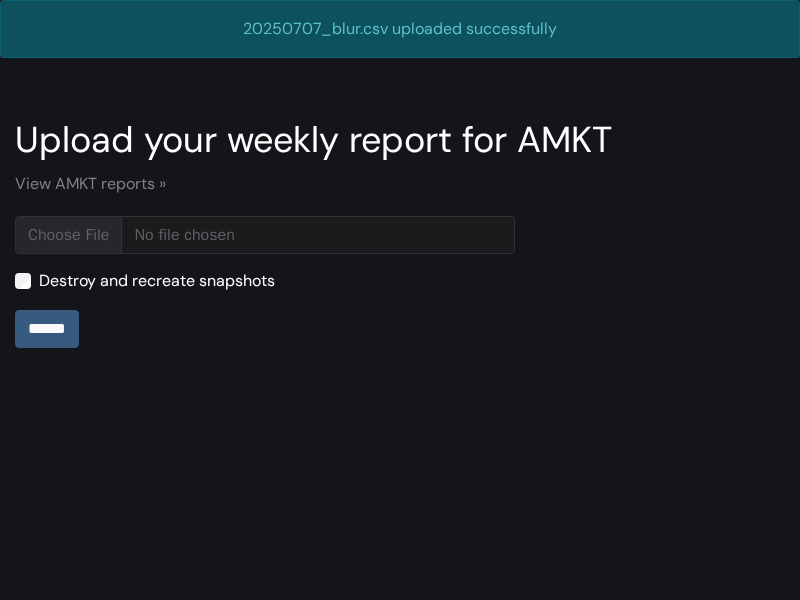 scroll, scrollTop: 0, scrollLeft: 0, axis: both 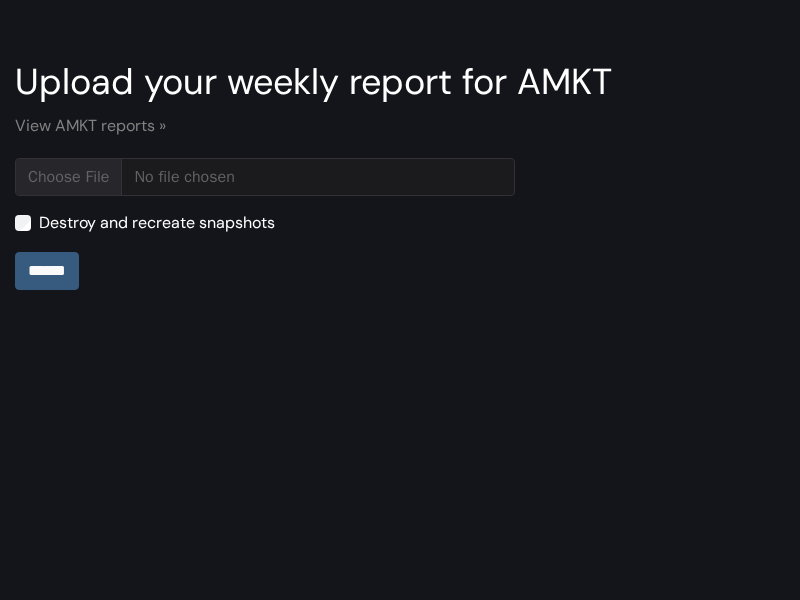 type on "**********" 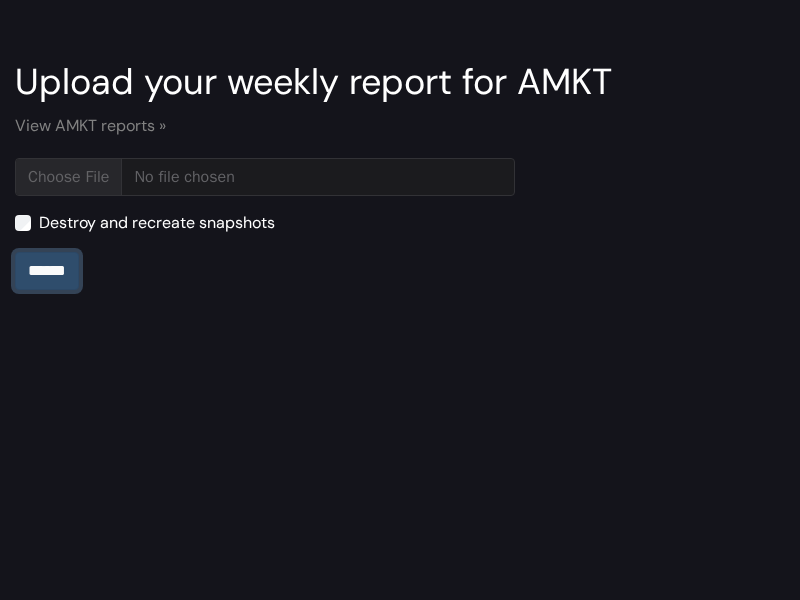 click on "******" at bounding box center (47, 271) 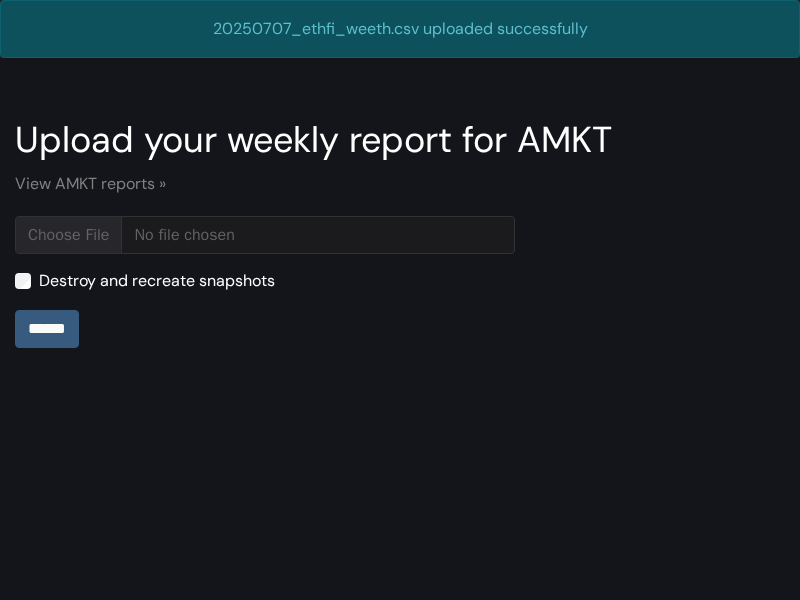 scroll, scrollTop: 0, scrollLeft: 0, axis: both 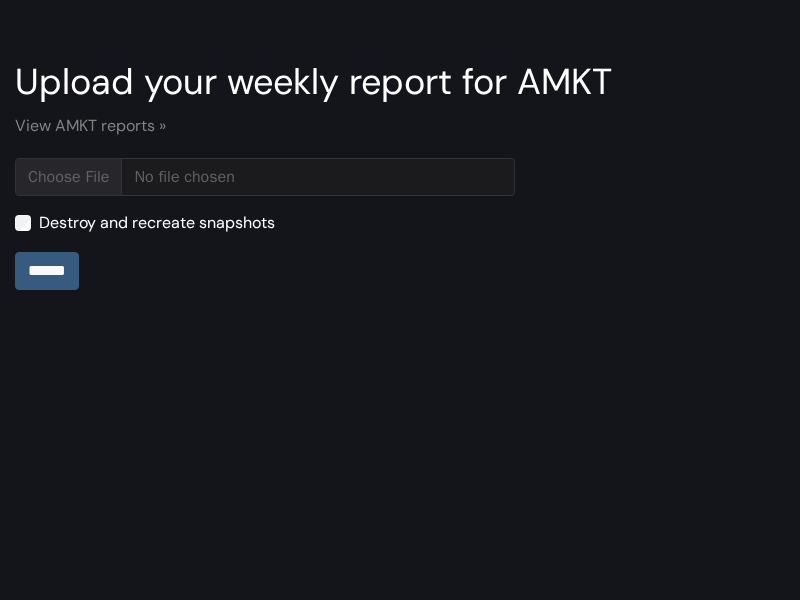 type on "**********" 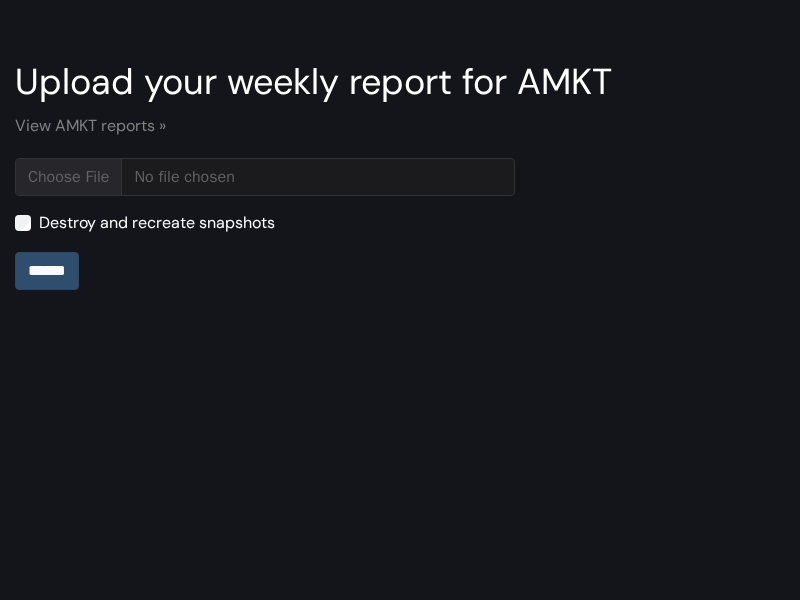 click on "******" at bounding box center [47, 271] 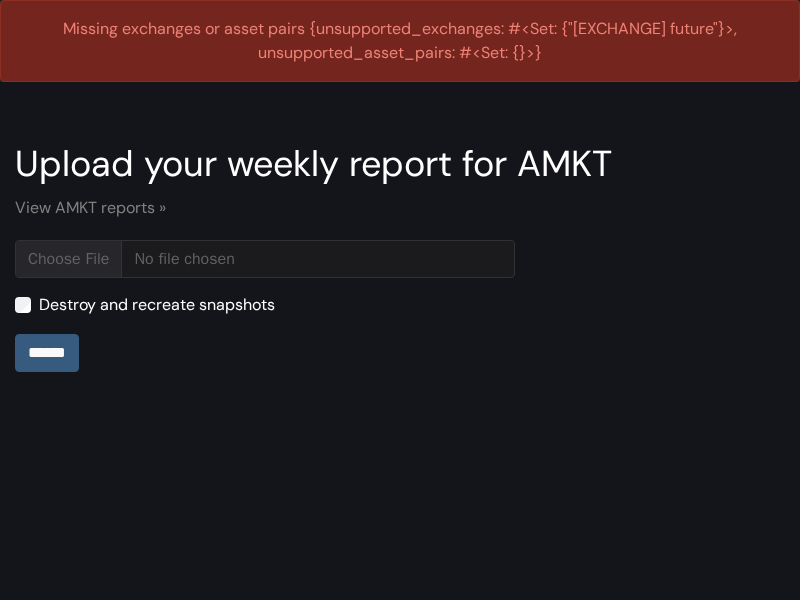 scroll, scrollTop: 0, scrollLeft: 0, axis: both 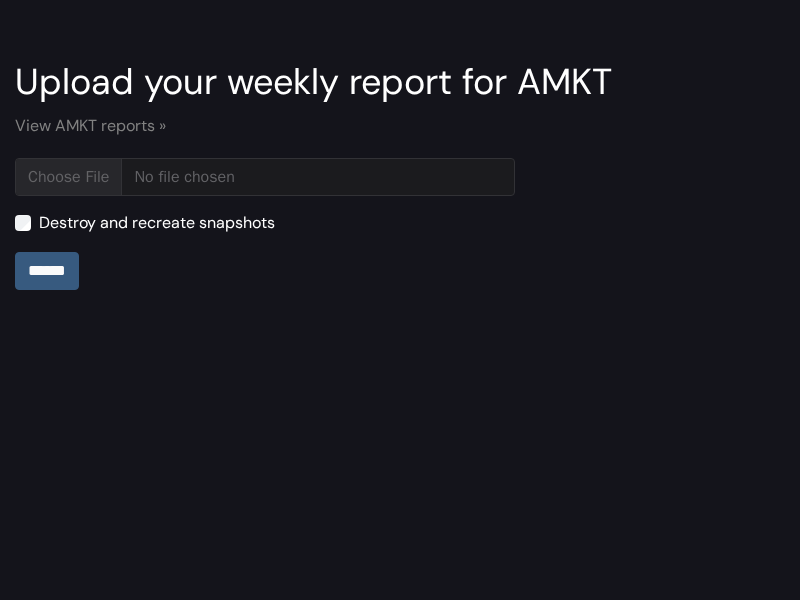 type on "**********" 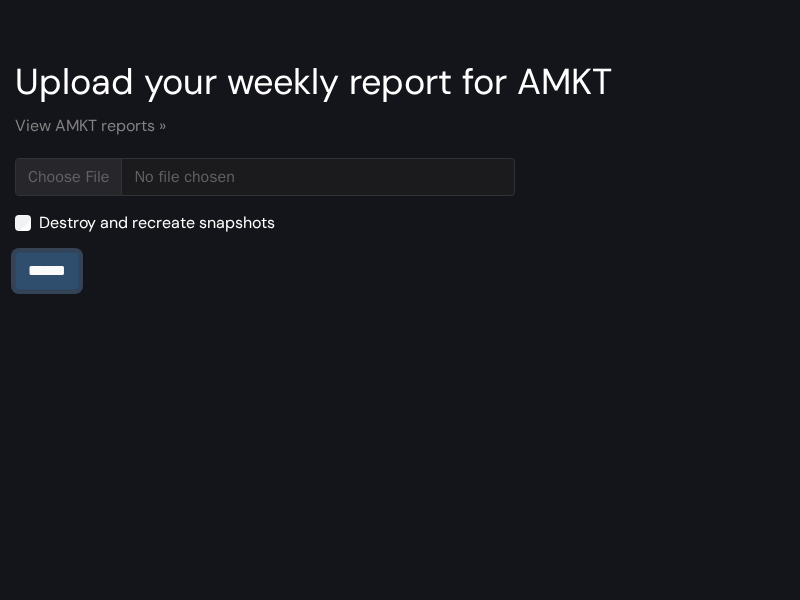click on "******" at bounding box center (47, 271) 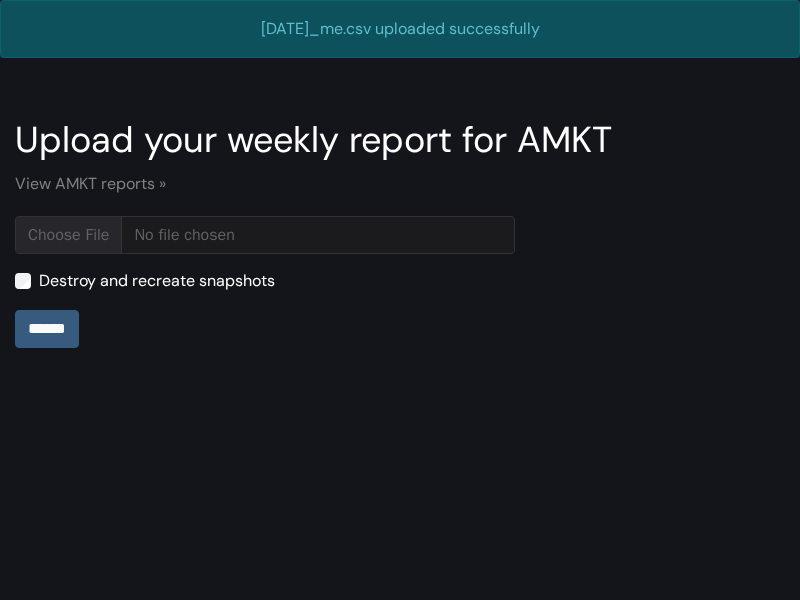 scroll, scrollTop: 0, scrollLeft: 0, axis: both 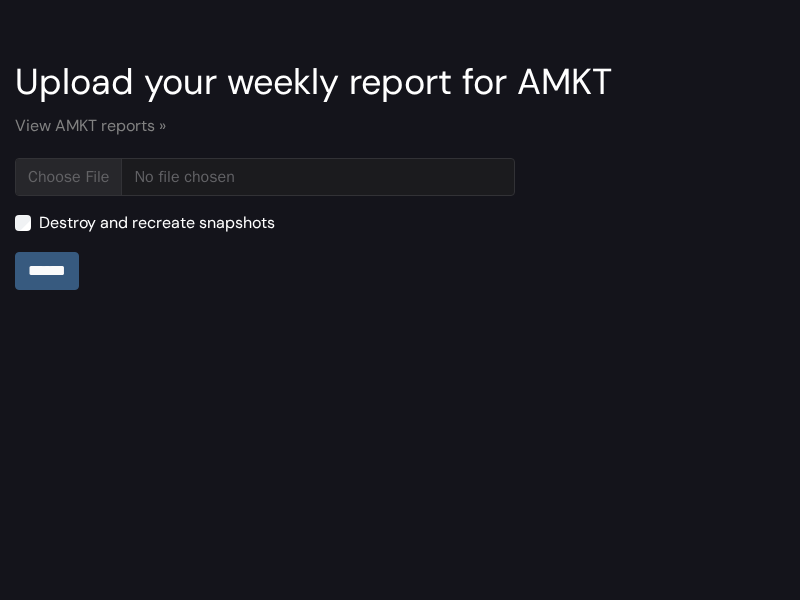 type on "**********" 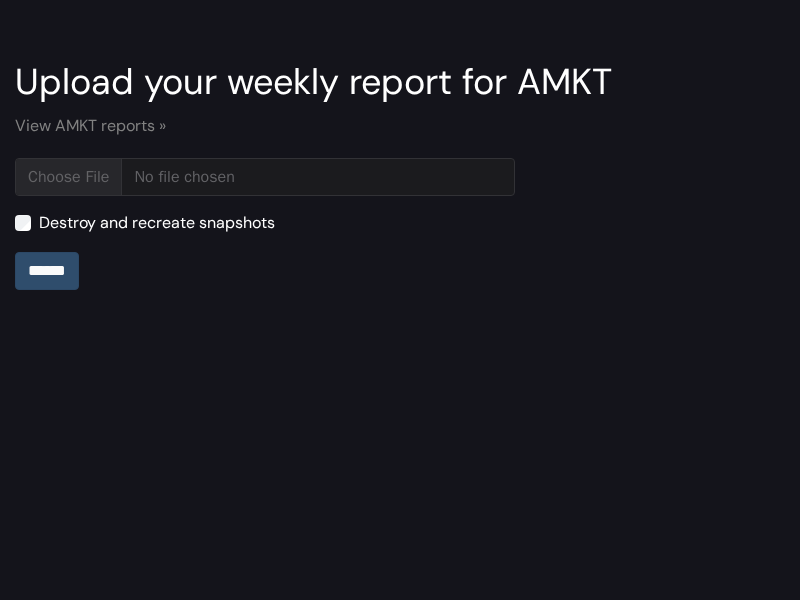 click on "******" at bounding box center (47, 271) 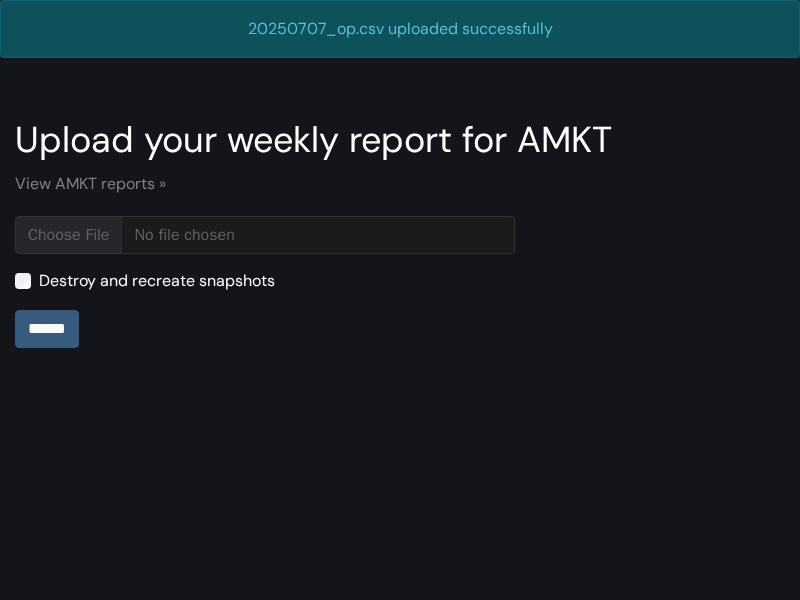 scroll, scrollTop: 0, scrollLeft: 0, axis: both 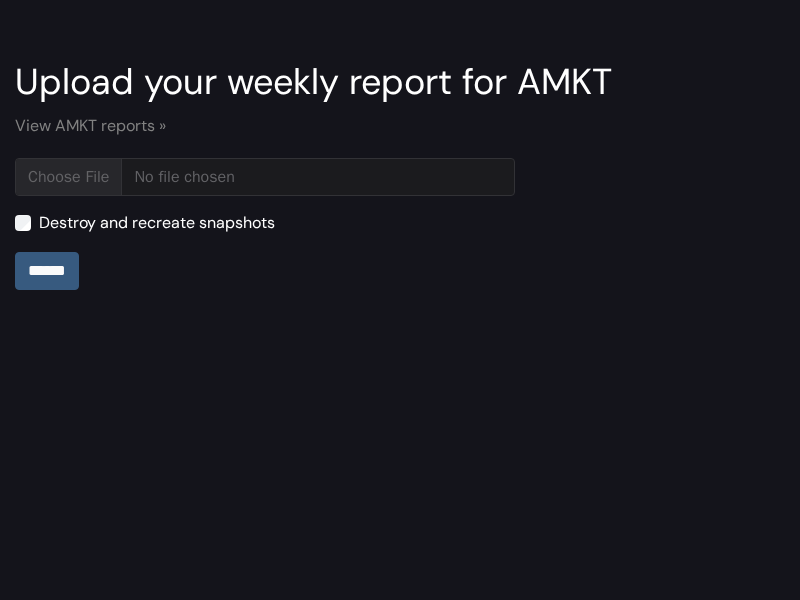 type on "**********" 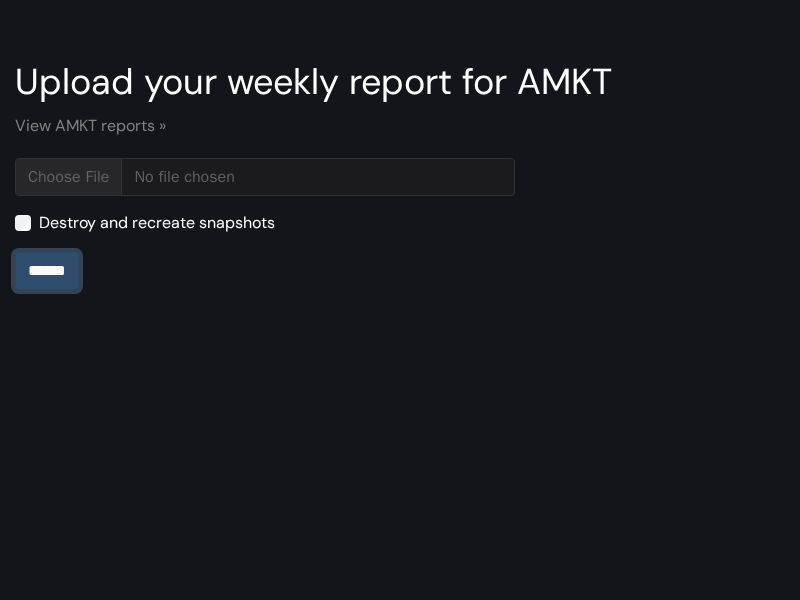 click on "******" at bounding box center [47, 271] 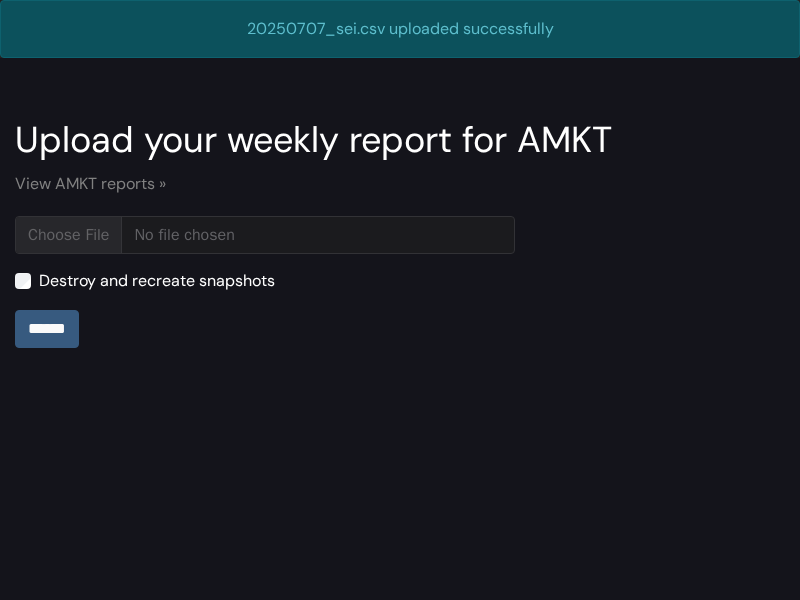 scroll, scrollTop: 0, scrollLeft: 0, axis: both 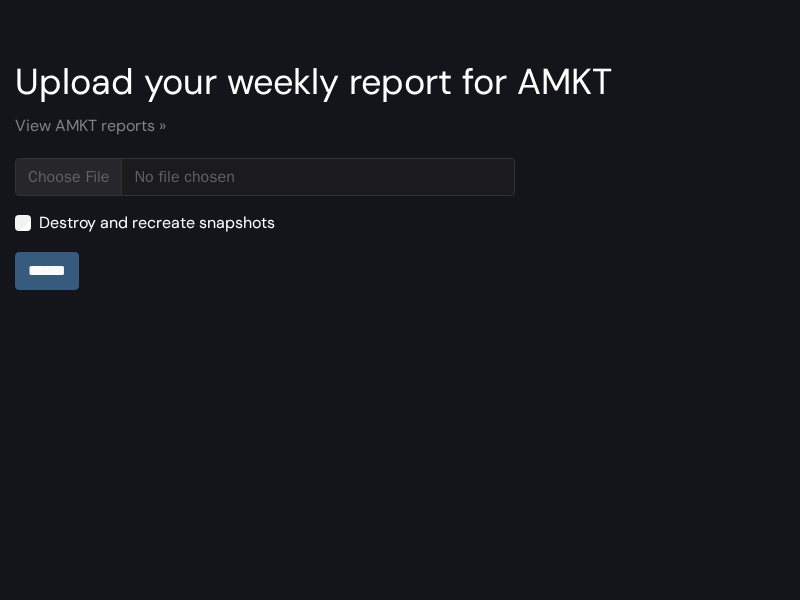 type on "**********" 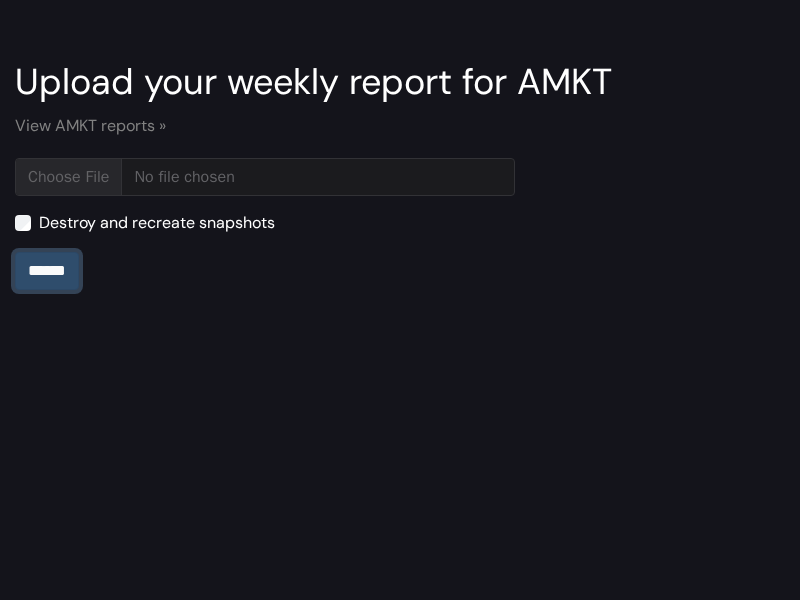 click on "******" at bounding box center [47, 271] 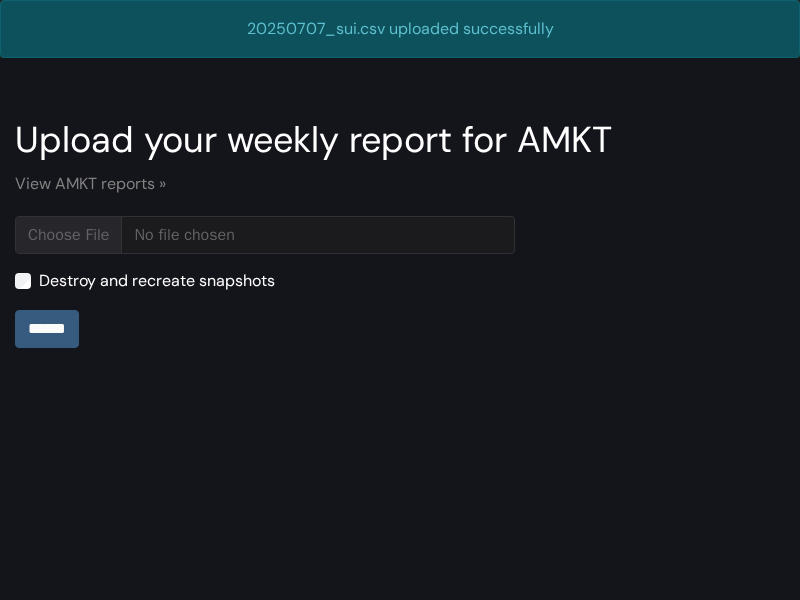 scroll, scrollTop: 0, scrollLeft: 0, axis: both 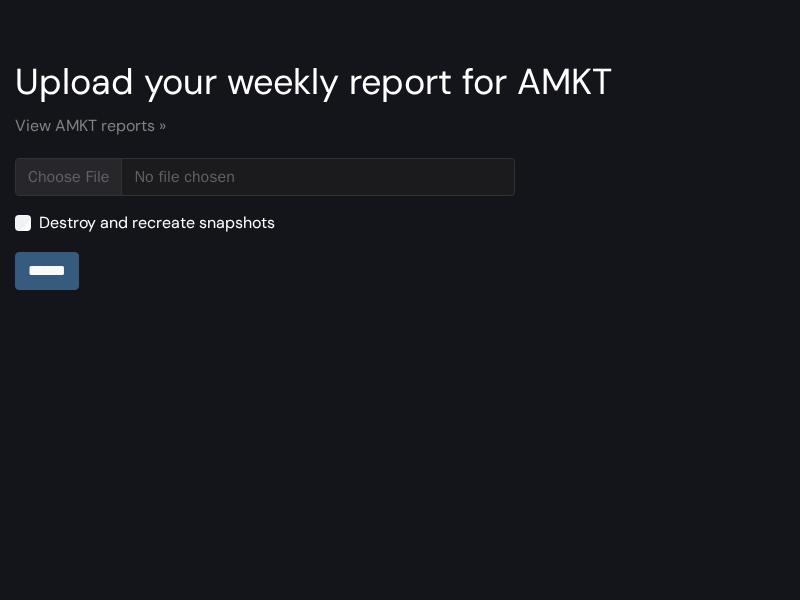type on "**********" 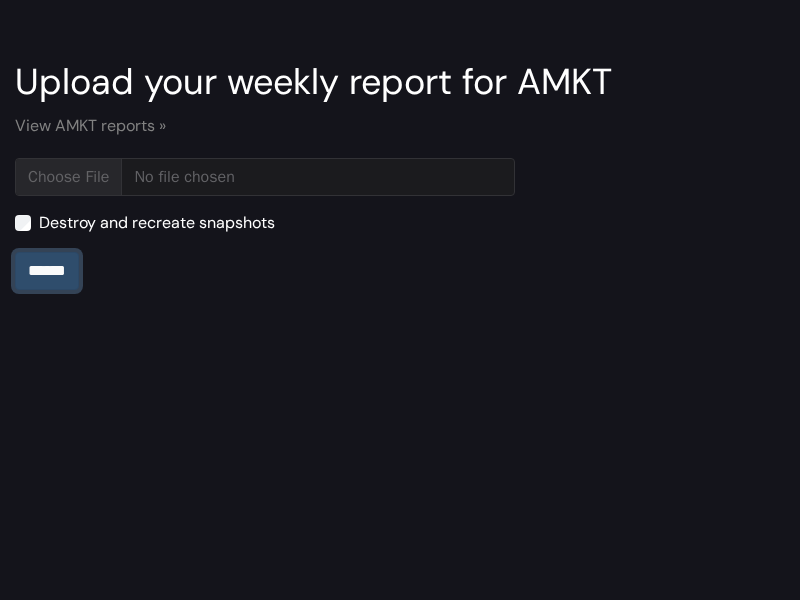 click on "******" at bounding box center [47, 271] 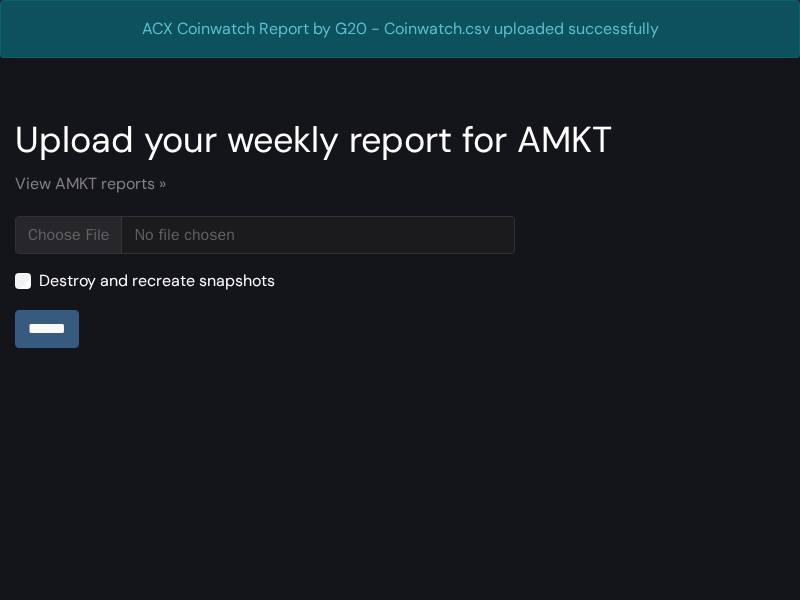 scroll, scrollTop: 0, scrollLeft: 0, axis: both 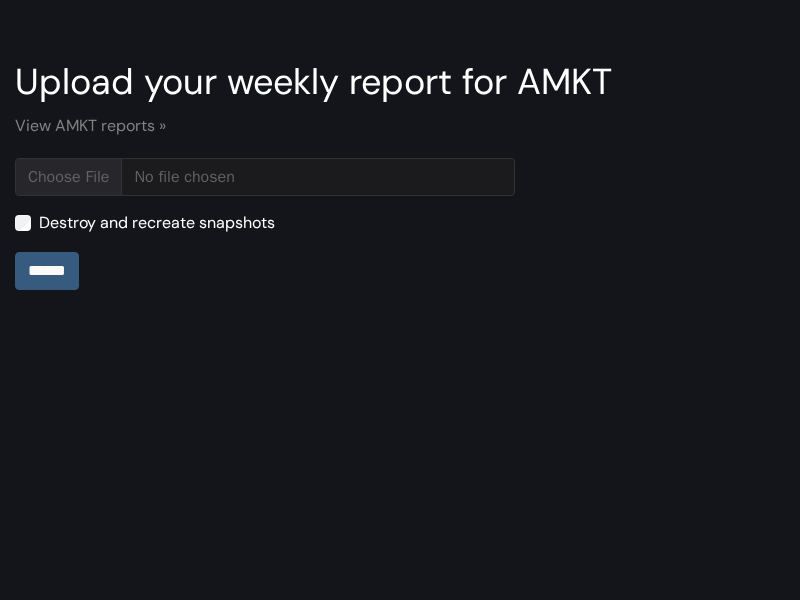type on "**********" 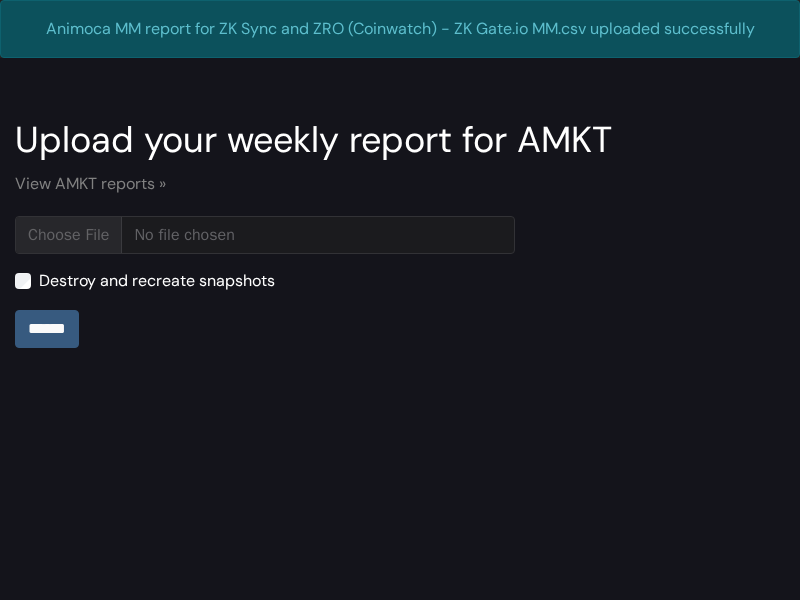 scroll, scrollTop: 0, scrollLeft: 0, axis: both 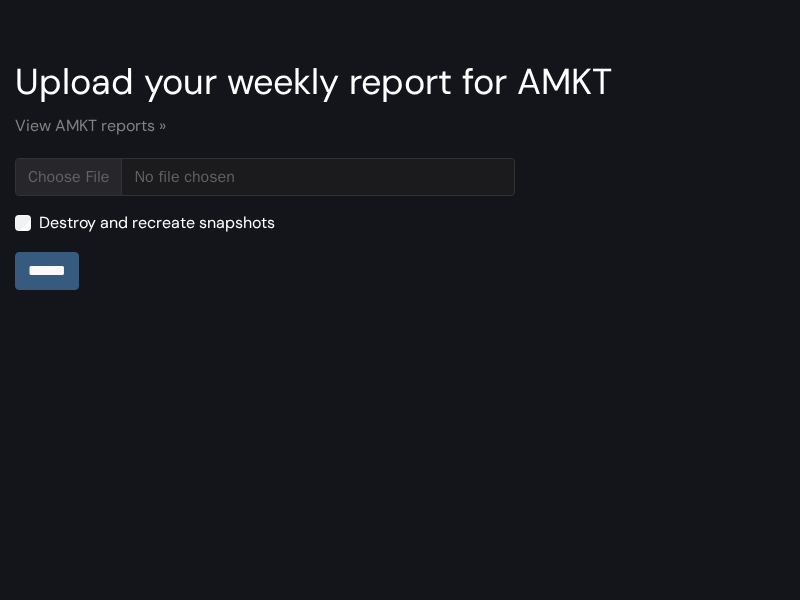 type on "**********" 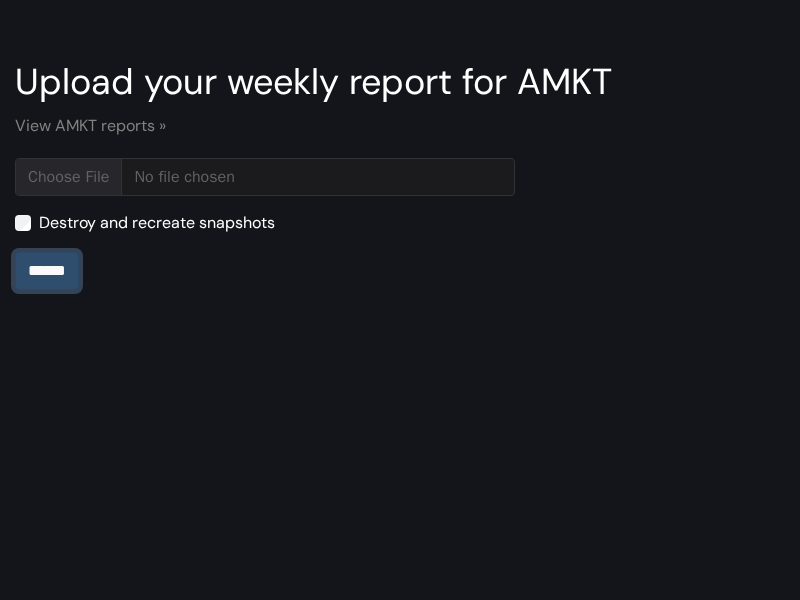 click on "******" at bounding box center [47, 271] 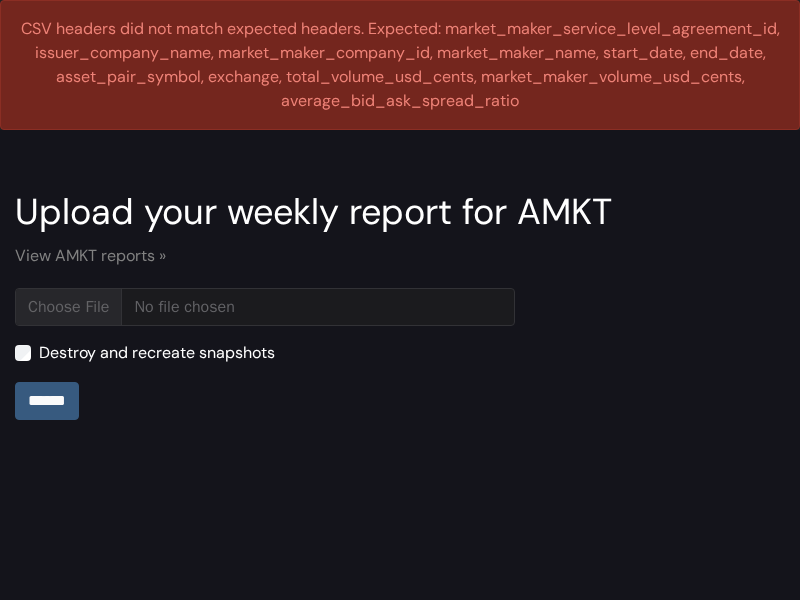 scroll, scrollTop: 0, scrollLeft: 0, axis: both 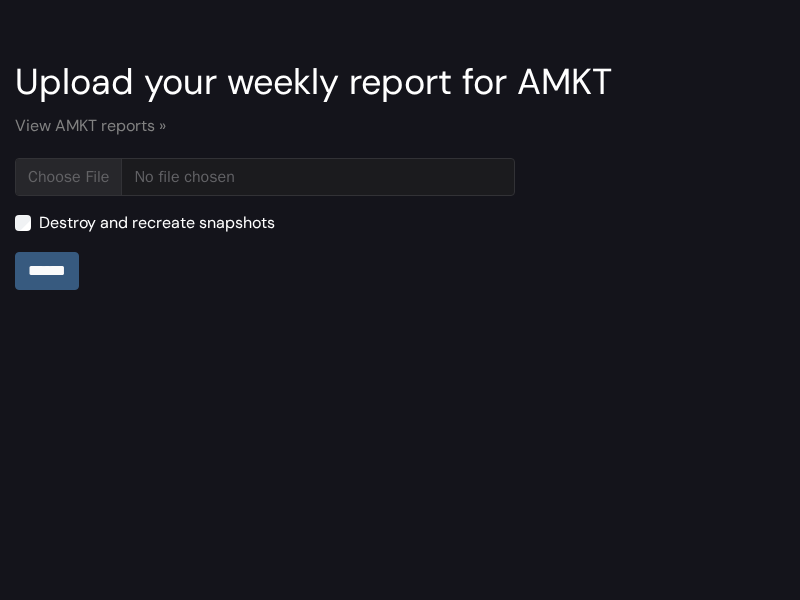 type on "**********" 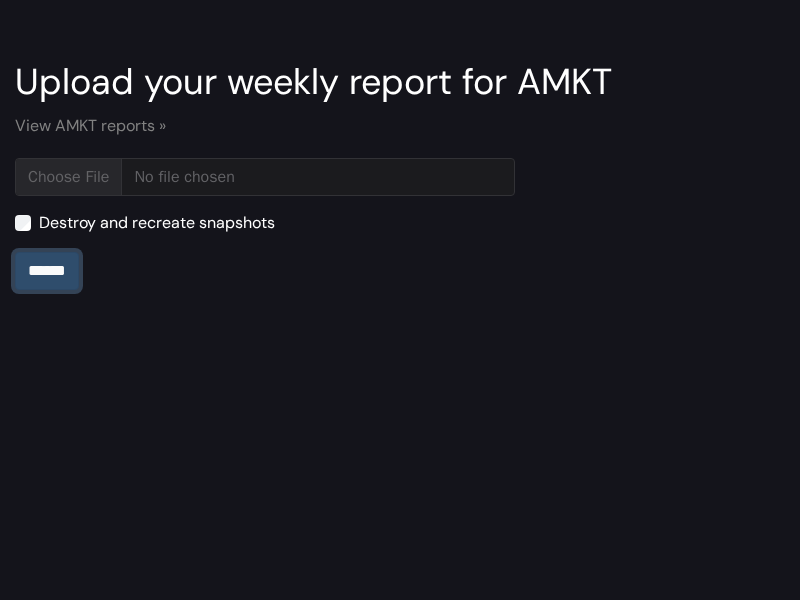 click on "******" at bounding box center (47, 271) 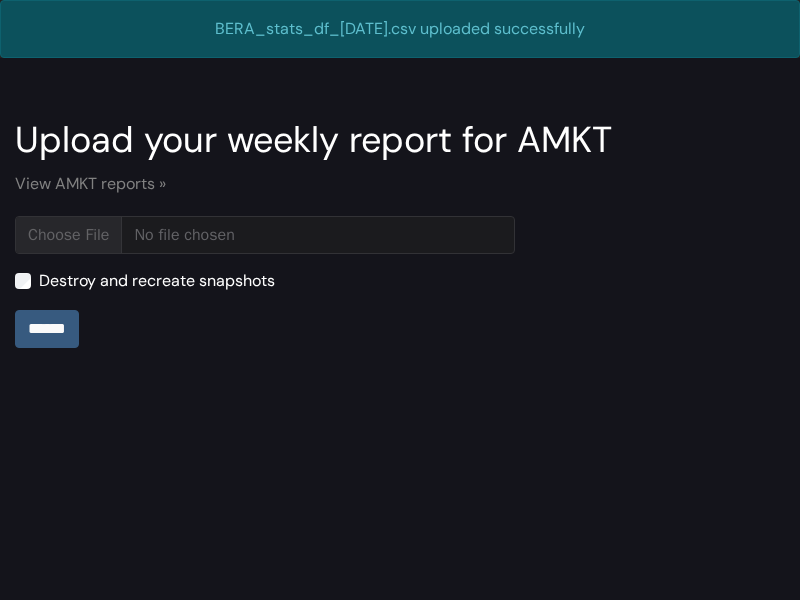 scroll, scrollTop: 0, scrollLeft: 0, axis: both 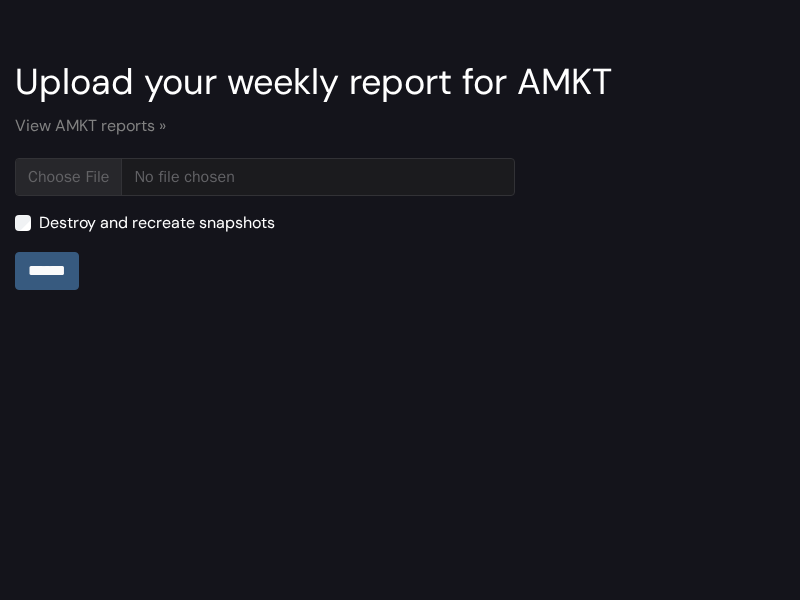 type on "**********" 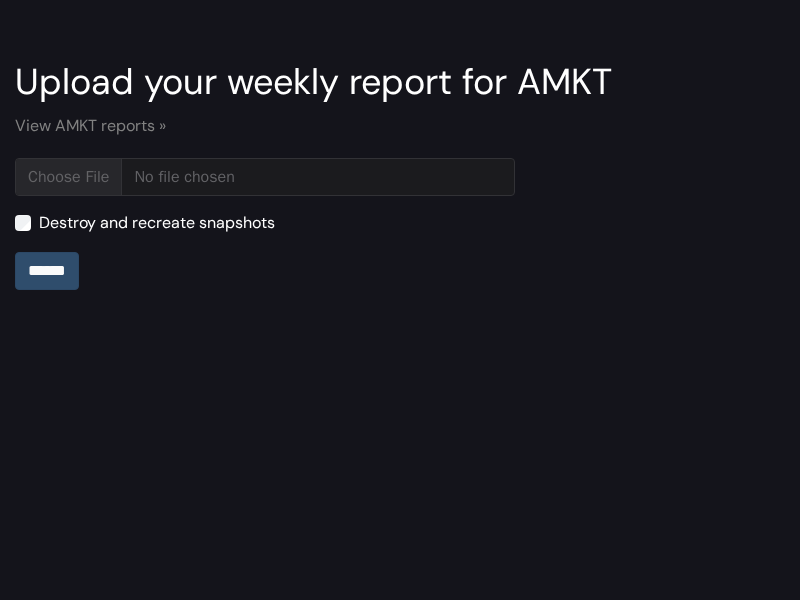 click on "******" at bounding box center (47, 271) 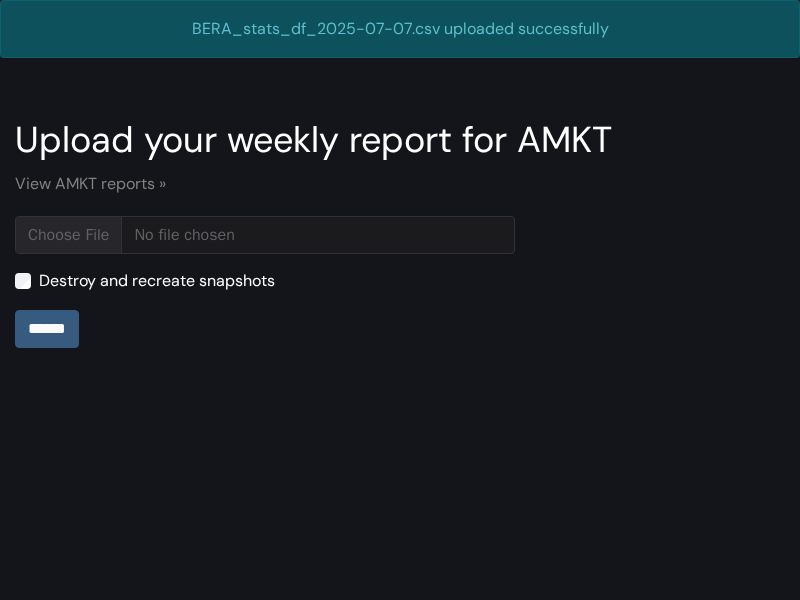scroll, scrollTop: 0, scrollLeft: 0, axis: both 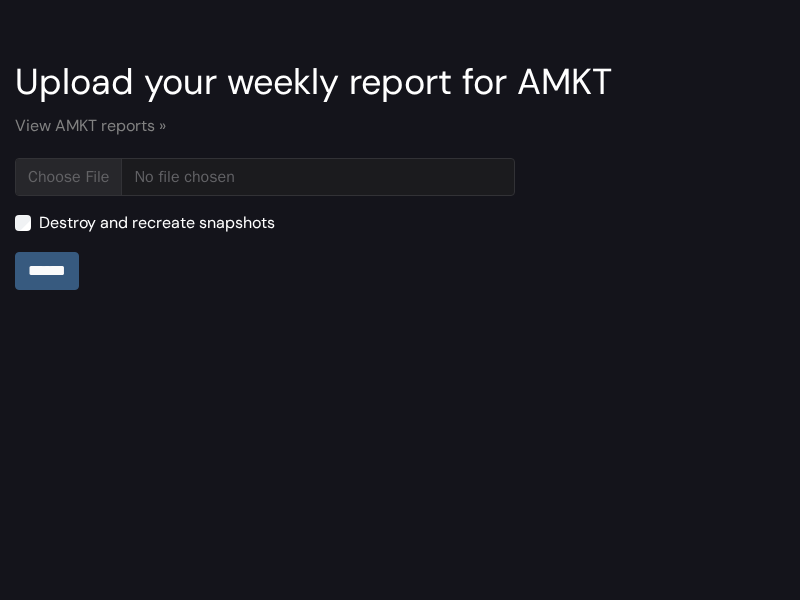 type on "**********" 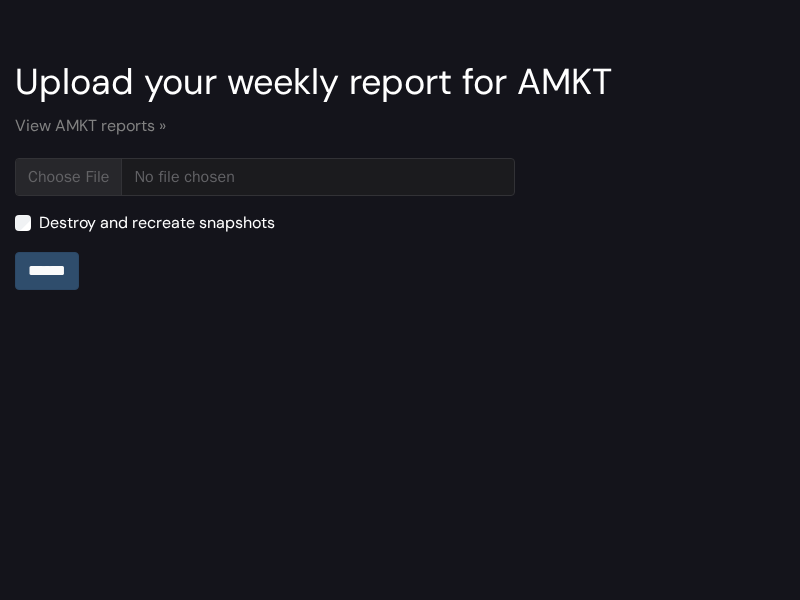 click on "******" at bounding box center [47, 271] 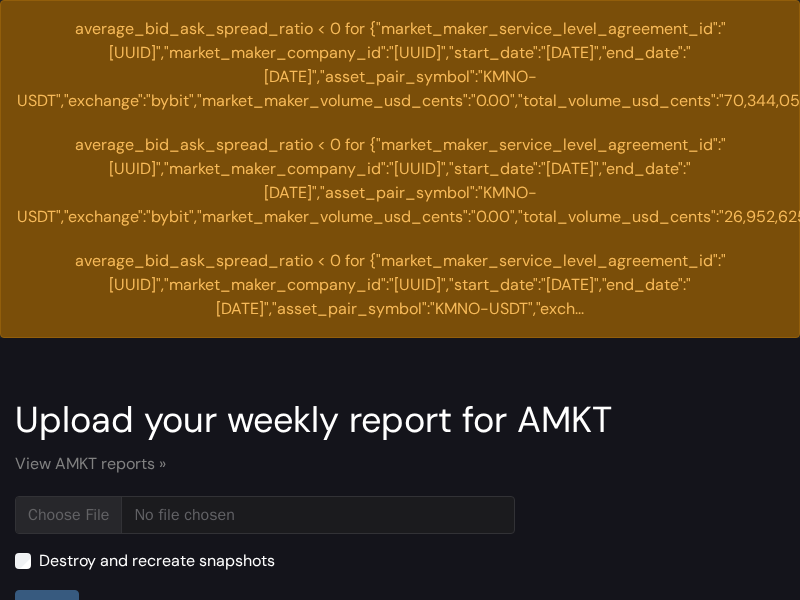 scroll, scrollTop: 0, scrollLeft: 0, axis: both 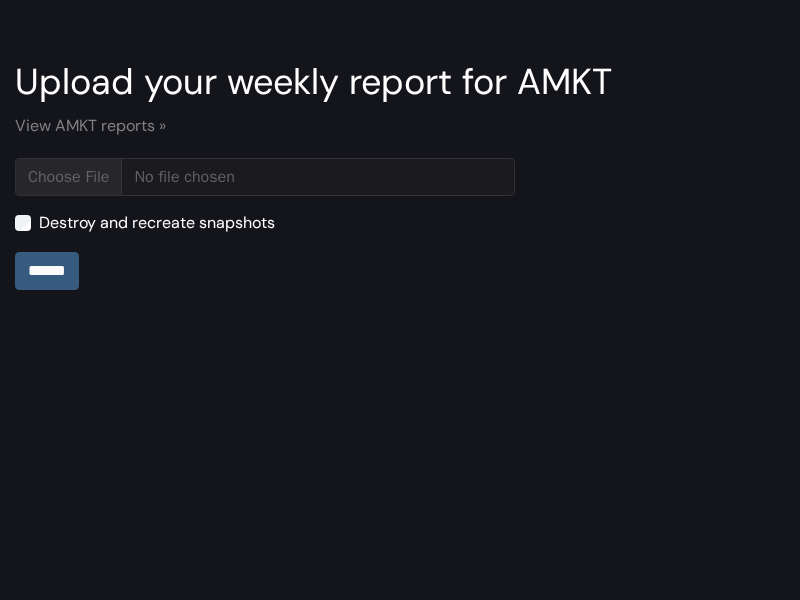 type on "**********" 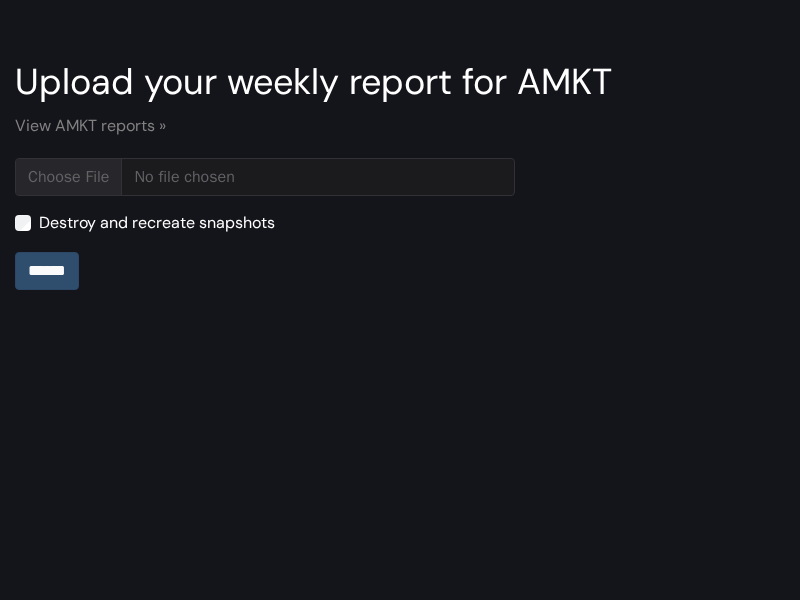click on "******" at bounding box center [47, 271] 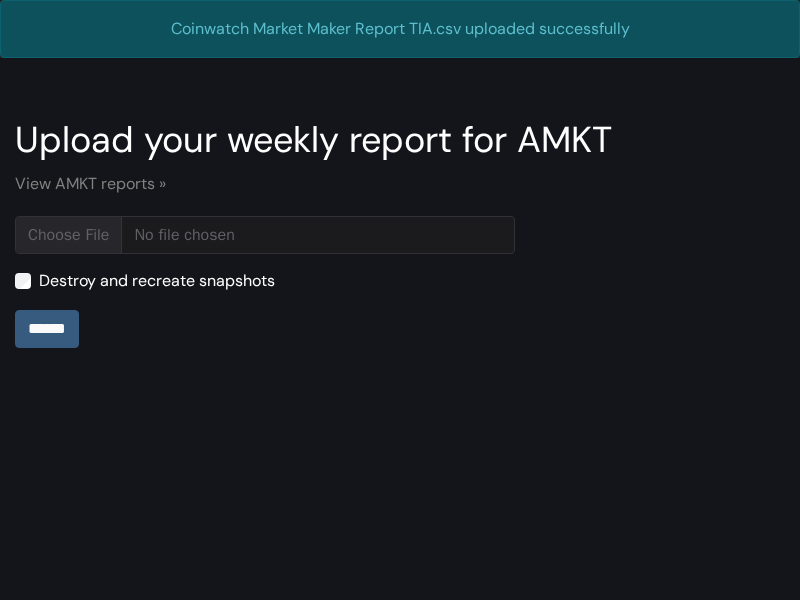 scroll, scrollTop: 0, scrollLeft: 0, axis: both 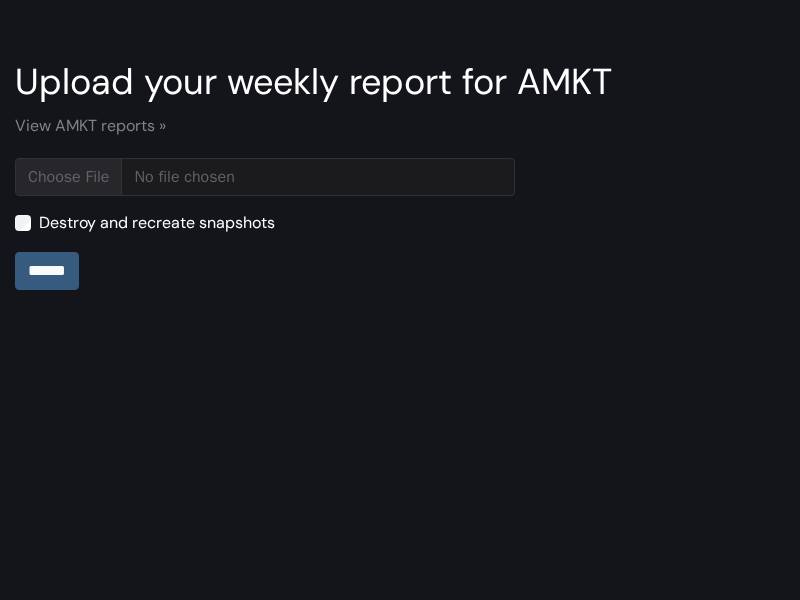 type on "**********" 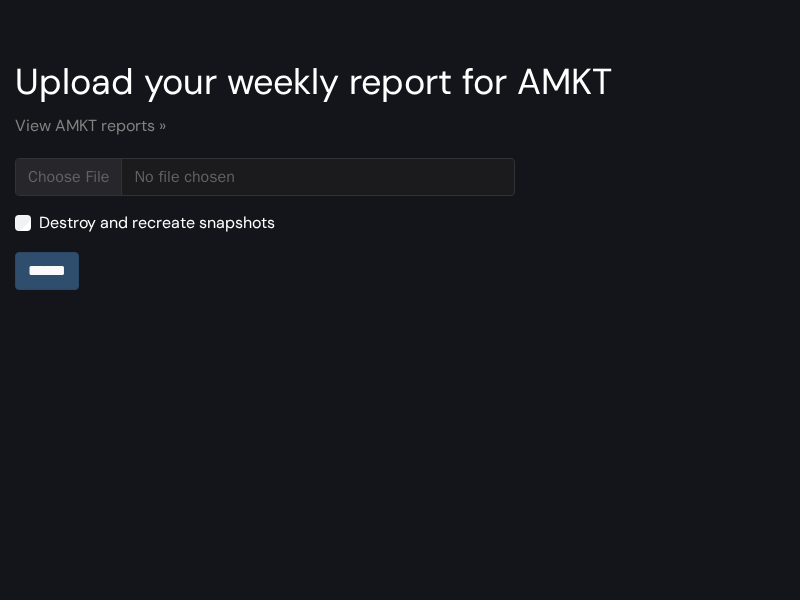 click on "******" at bounding box center (47, 271) 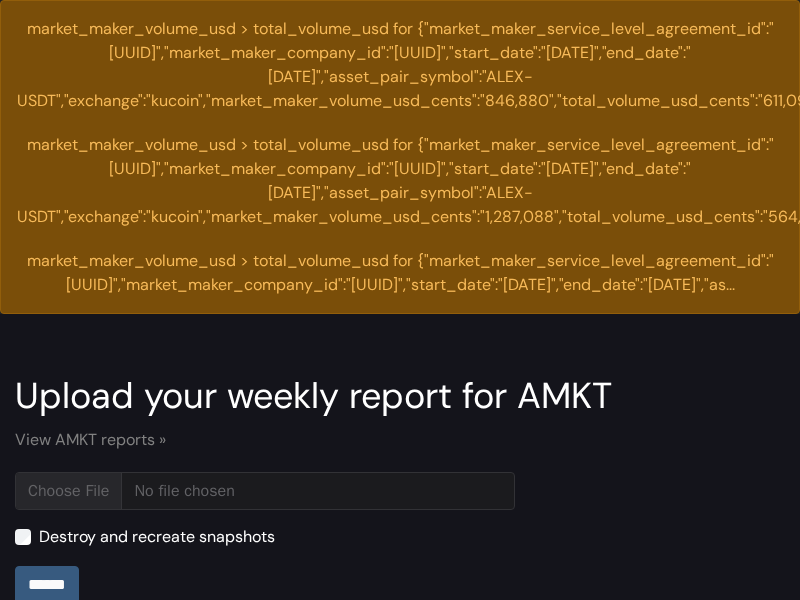 scroll, scrollTop: 0, scrollLeft: 0, axis: both 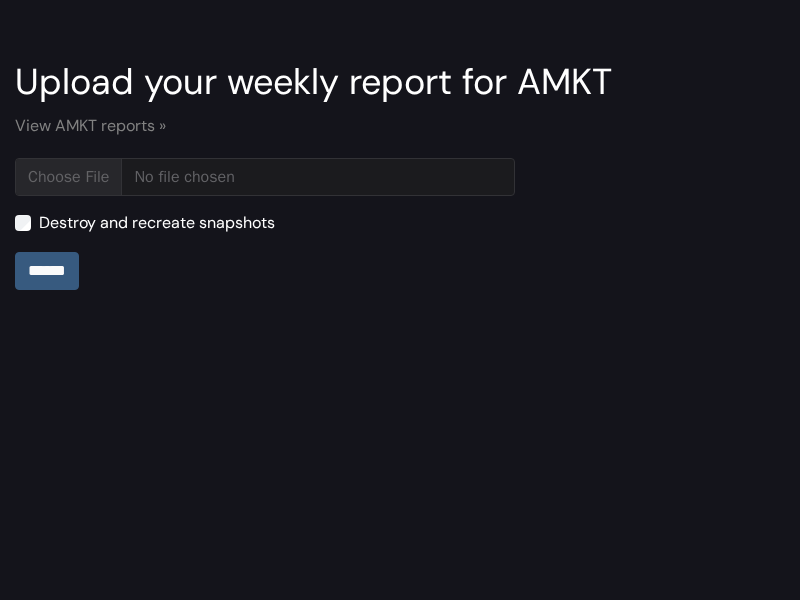 type on "**********" 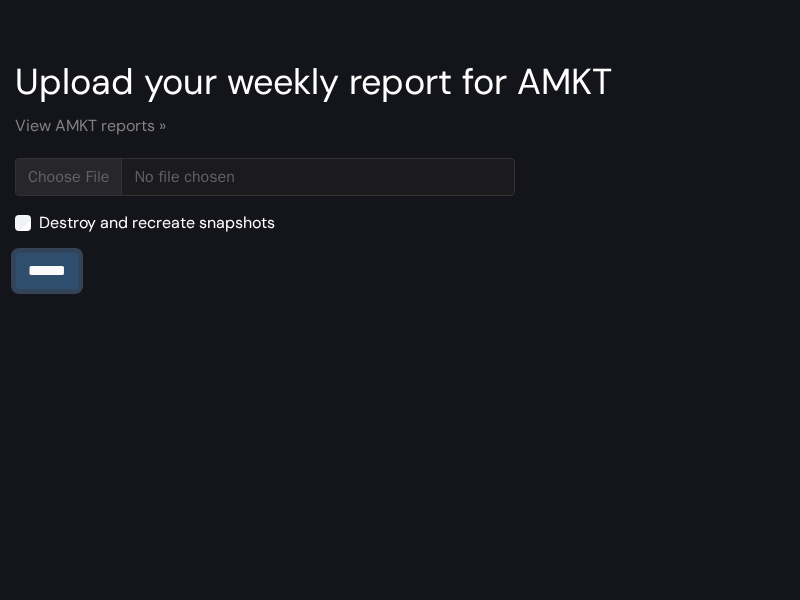 click on "******" at bounding box center [47, 271] 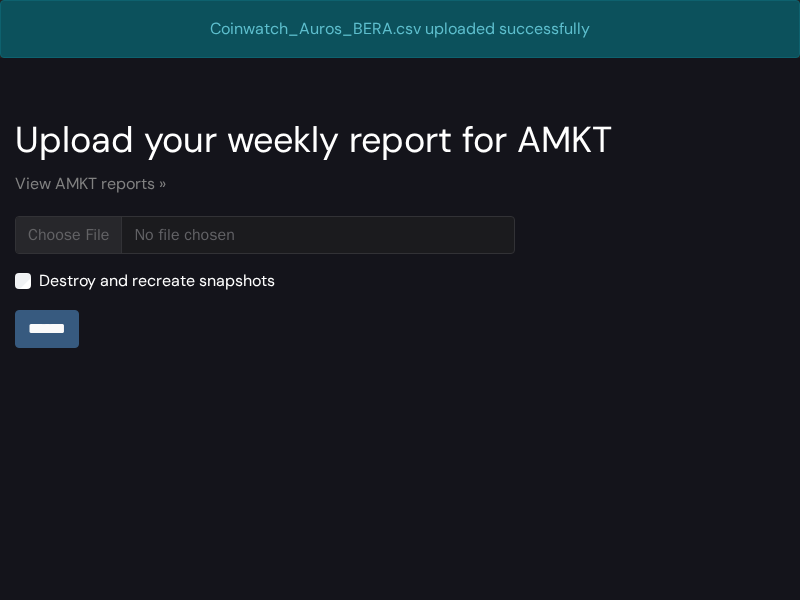 scroll, scrollTop: 0, scrollLeft: 0, axis: both 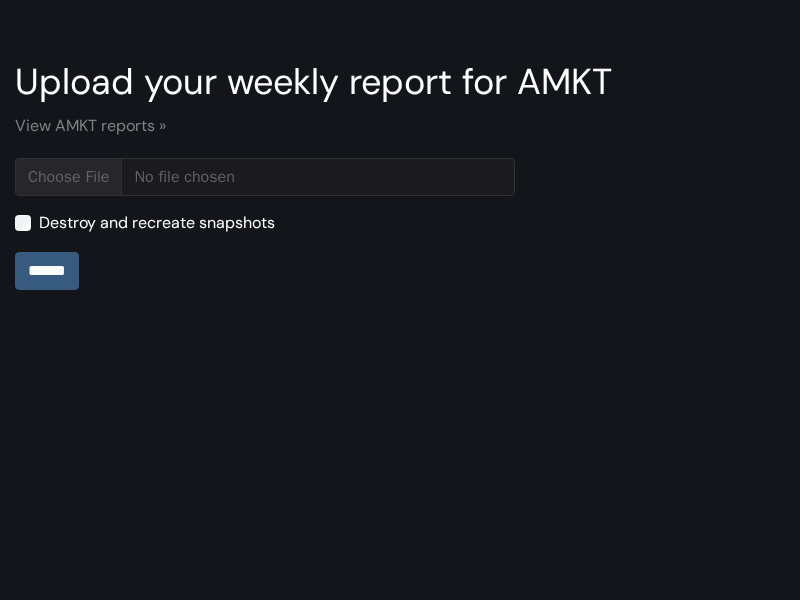 type on "**********" 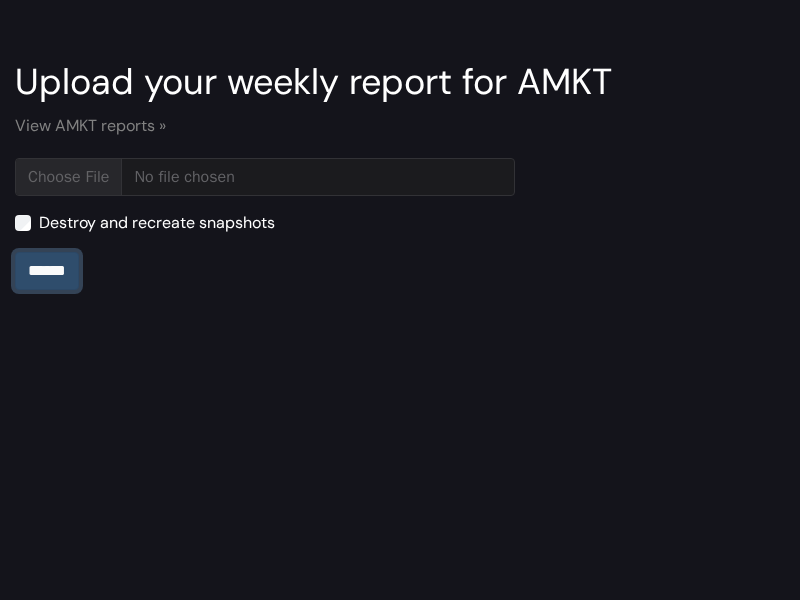 click on "******" at bounding box center (47, 271) 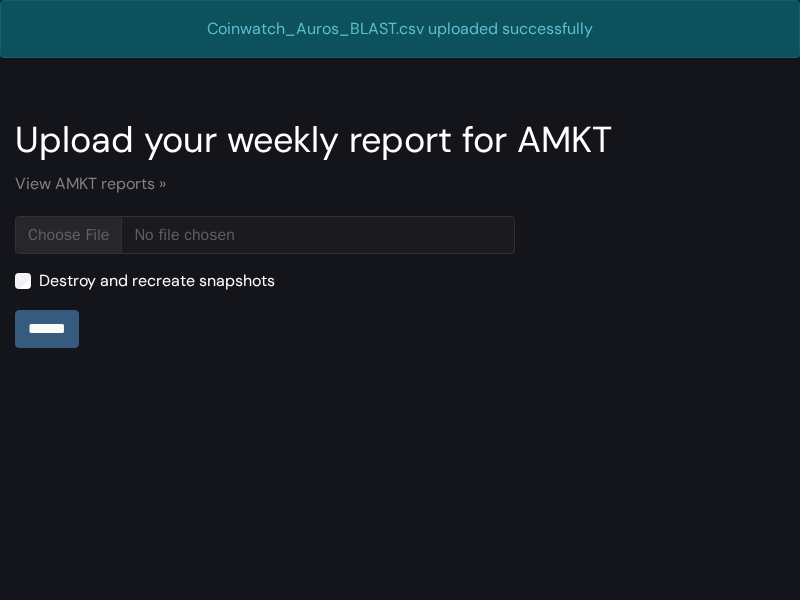 scroll, scrollTop: 0, scrollLeft: 0, axis: both 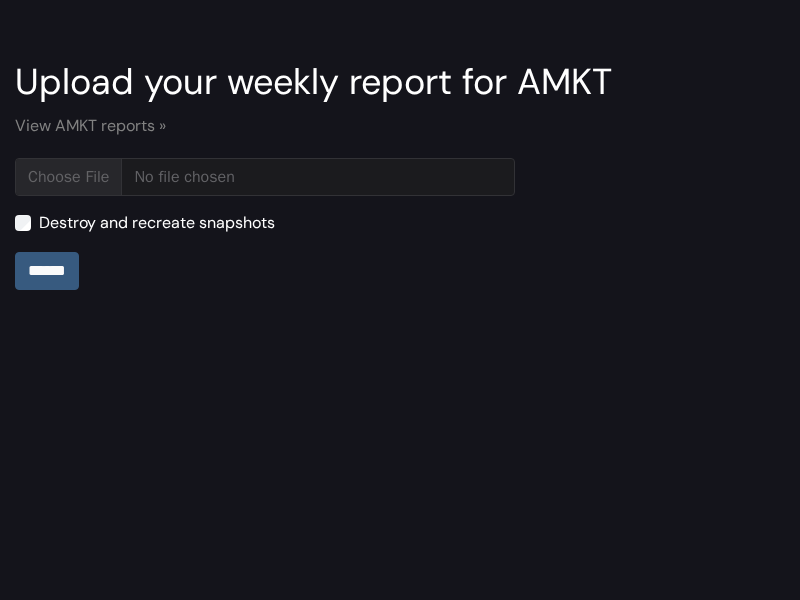 type on "**********" 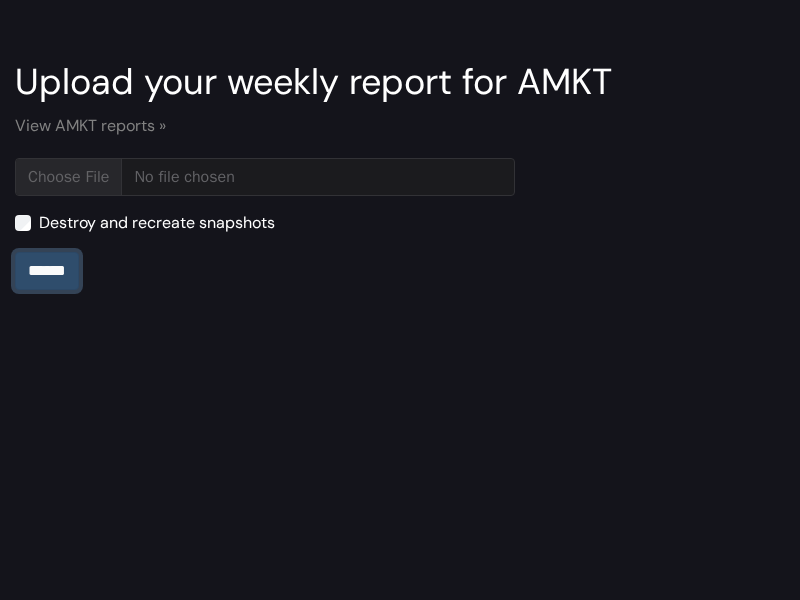 click on "******" at bounding box center [47, 271] 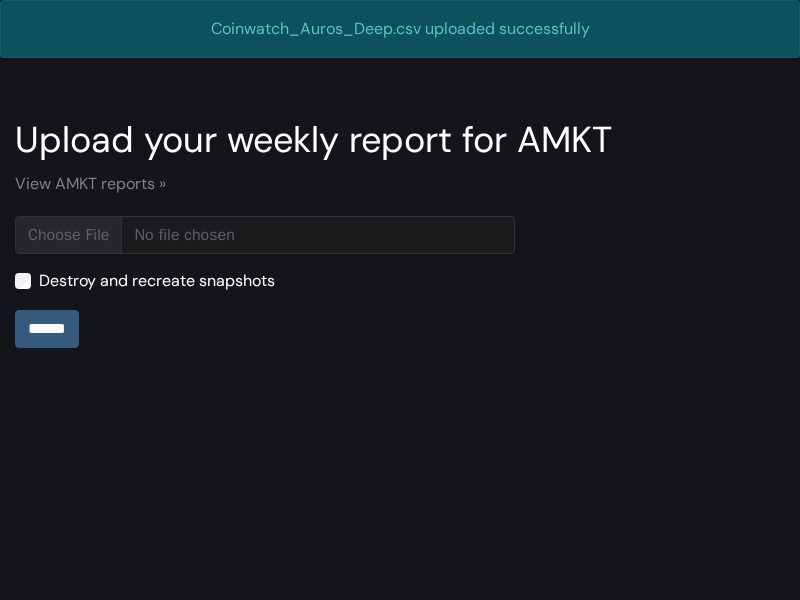 scroll, scrollTop: 0, scrollLeft: 0, axis: both 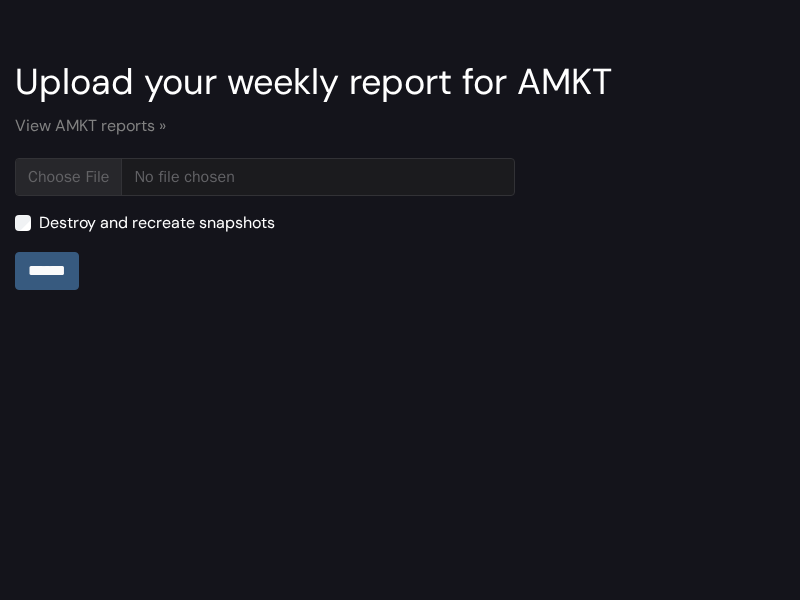 type on "**********" 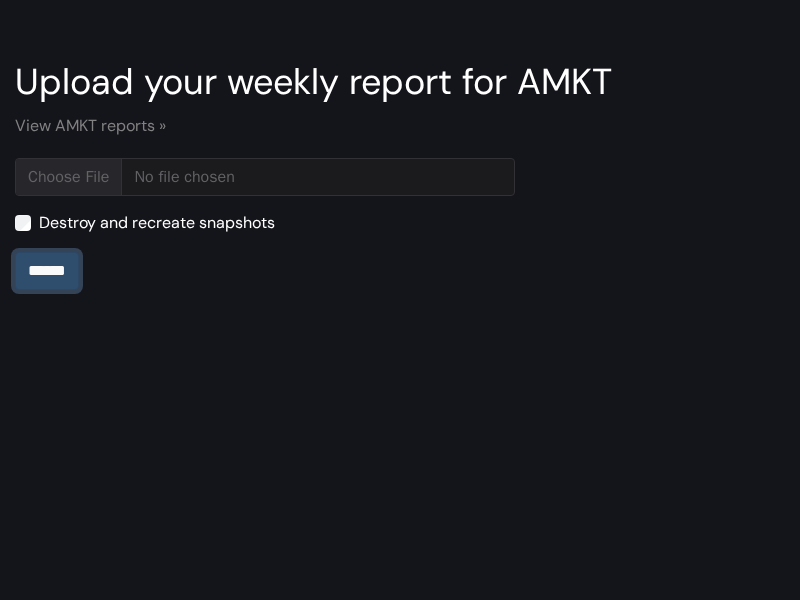 click on "******" at bounding box center (47, 271) 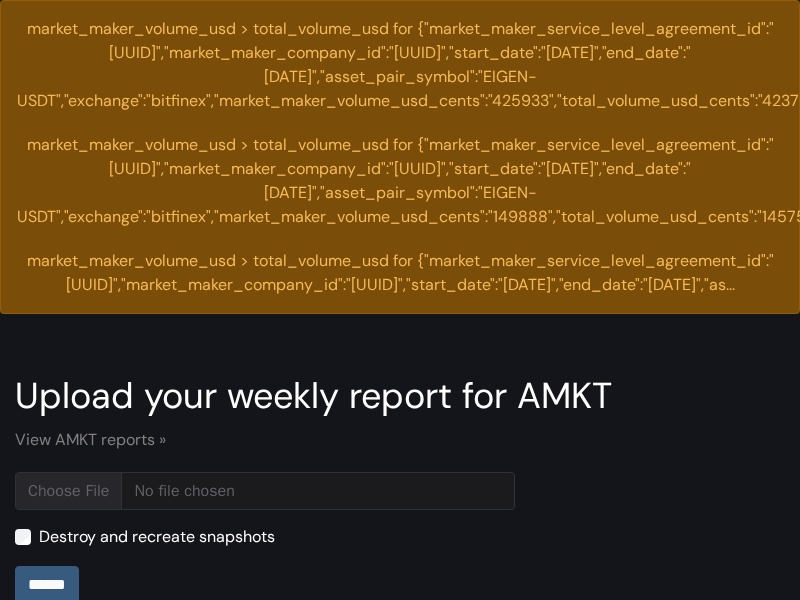 scroll, scrollTop: 0, scrollLeft: 0, axis: both 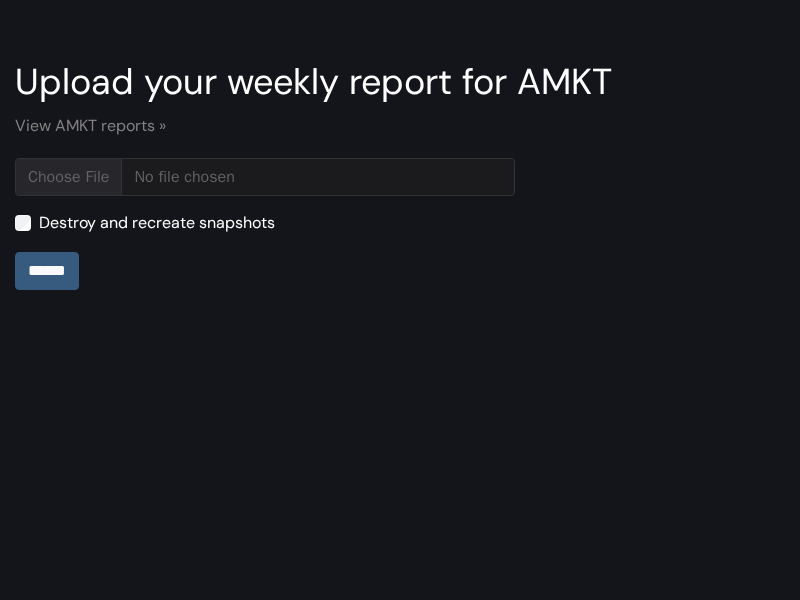 type on "**********" 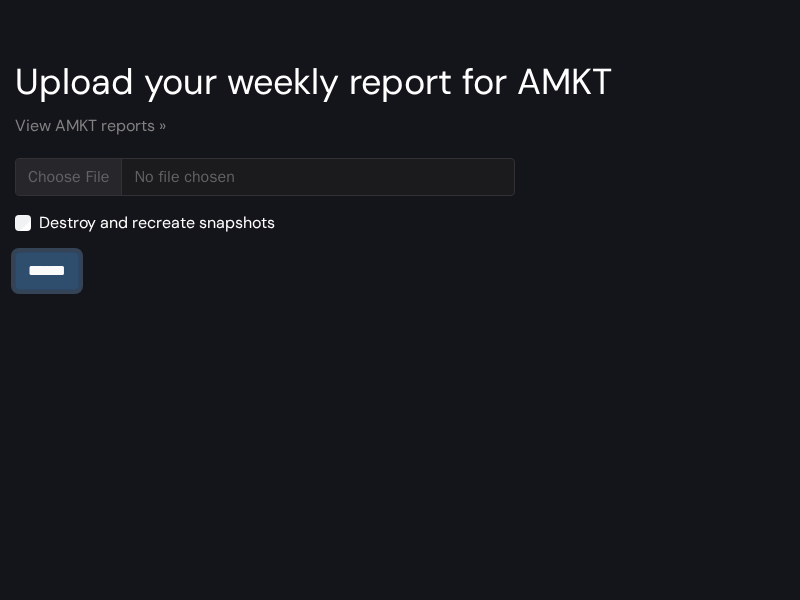 click on "******" at bounding box center [47, 271] 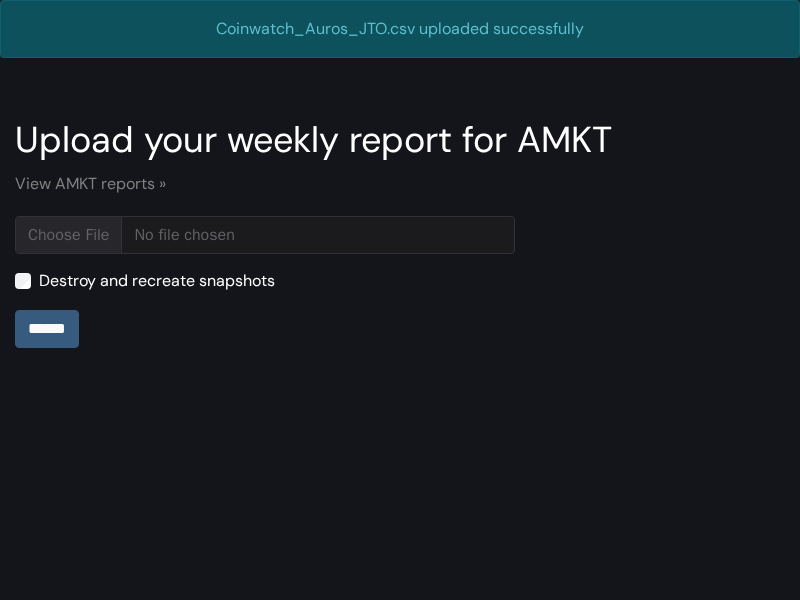 scroll, scrollTop: 0, scrollLeft: 0, axis: both 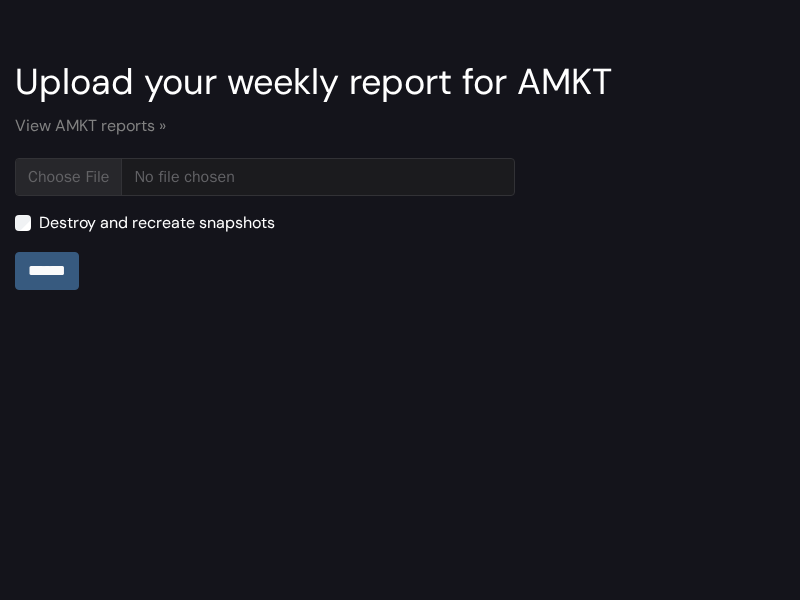 type on "**********" 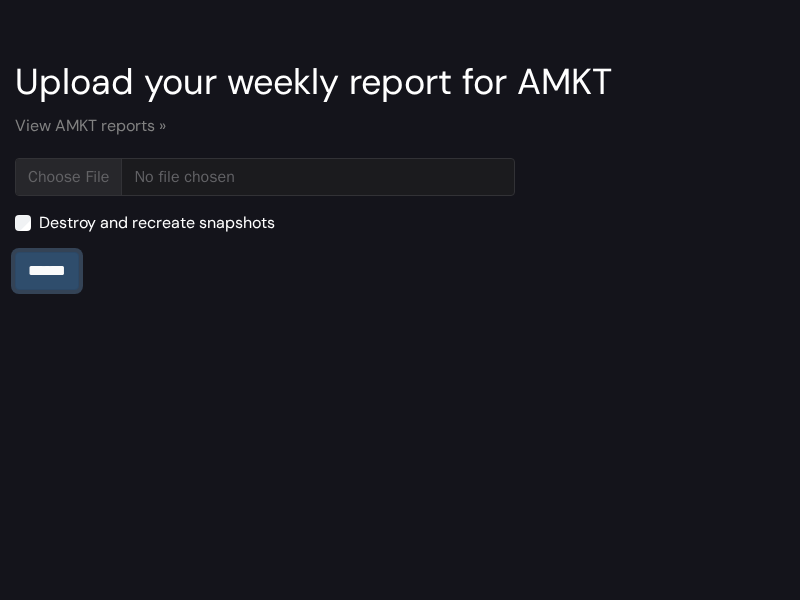 click on "******" at bounding box center (47, 271) 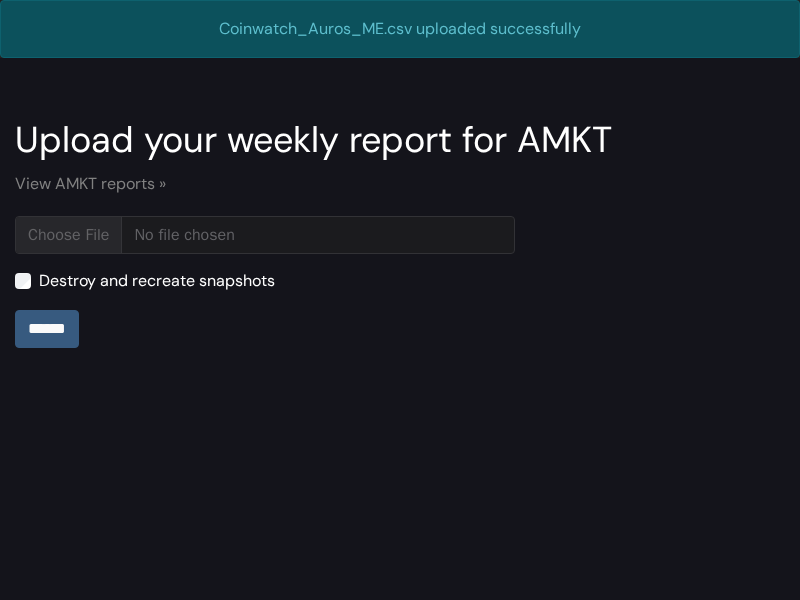 scroll, scrollTop: 0, scrollLeft: 0, axis: both 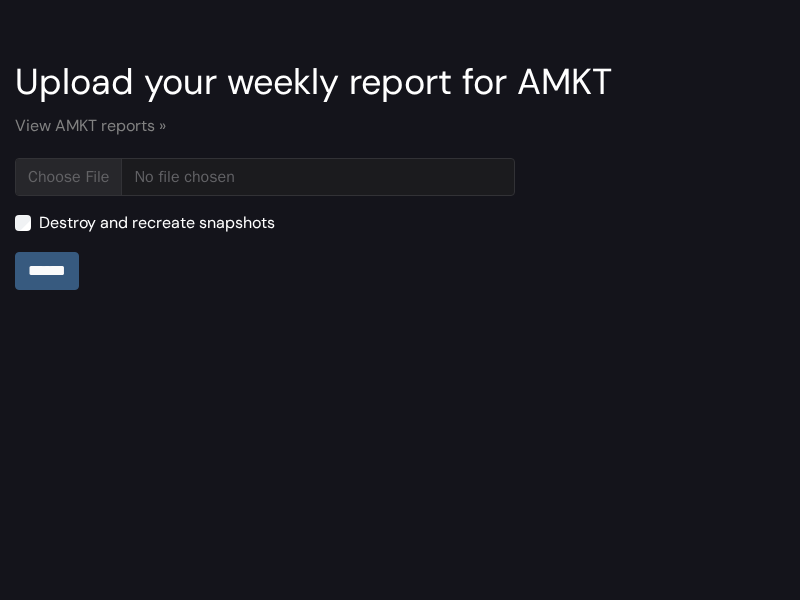type on "**********" 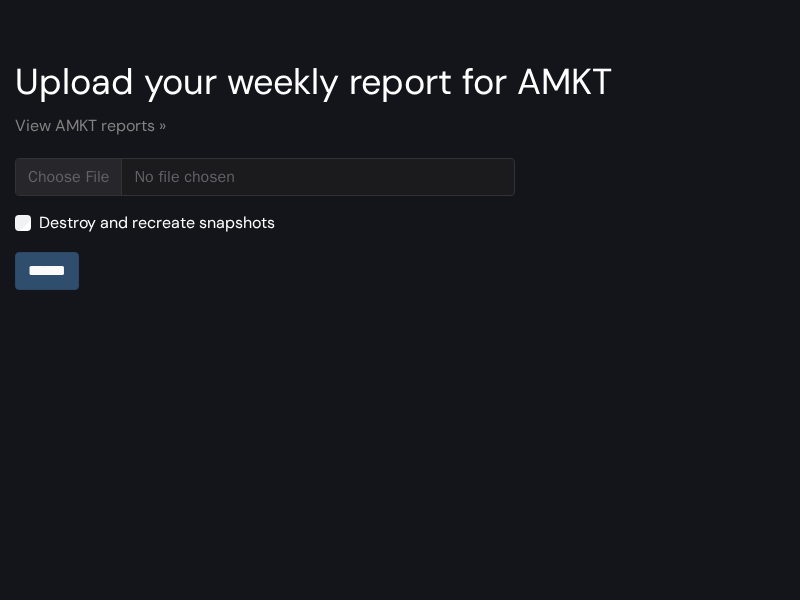 click on "******" at bounding box center [47, 271] 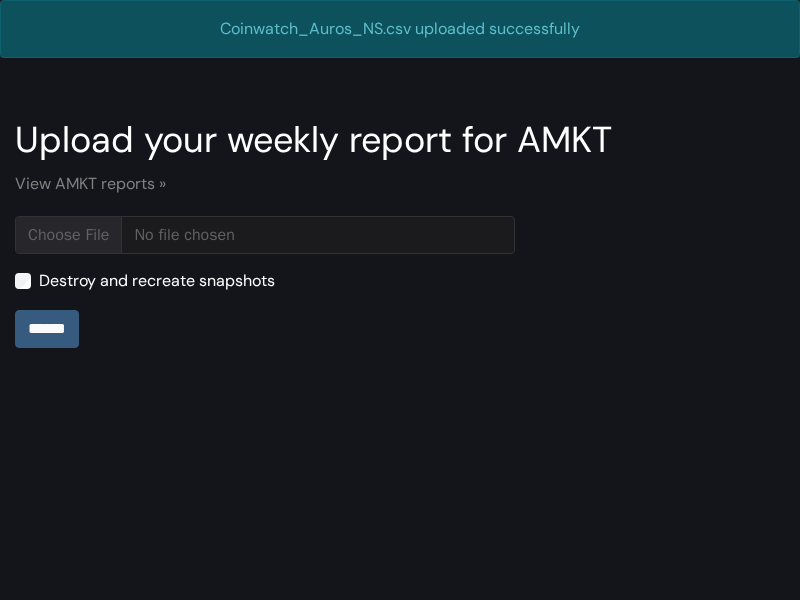 scroll, scrollTop: 0, scrollLeft: 0, axis: both 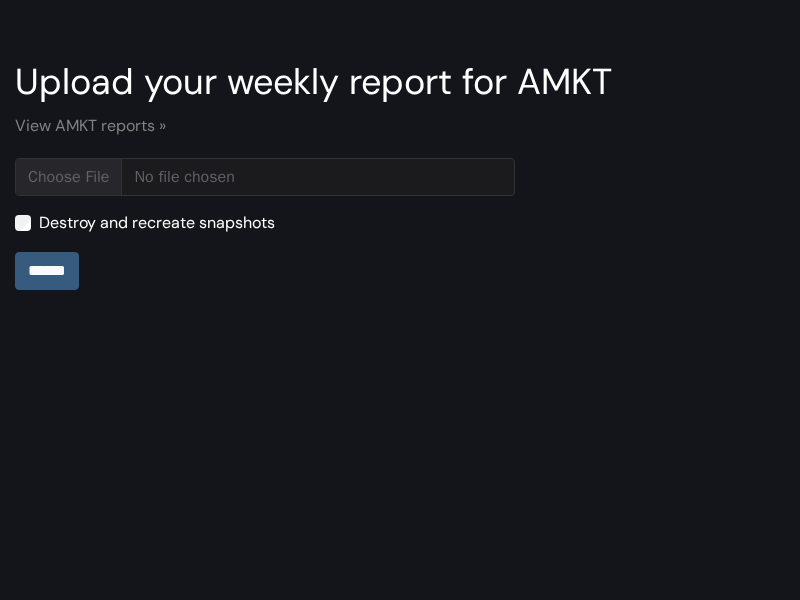 type on "**********" 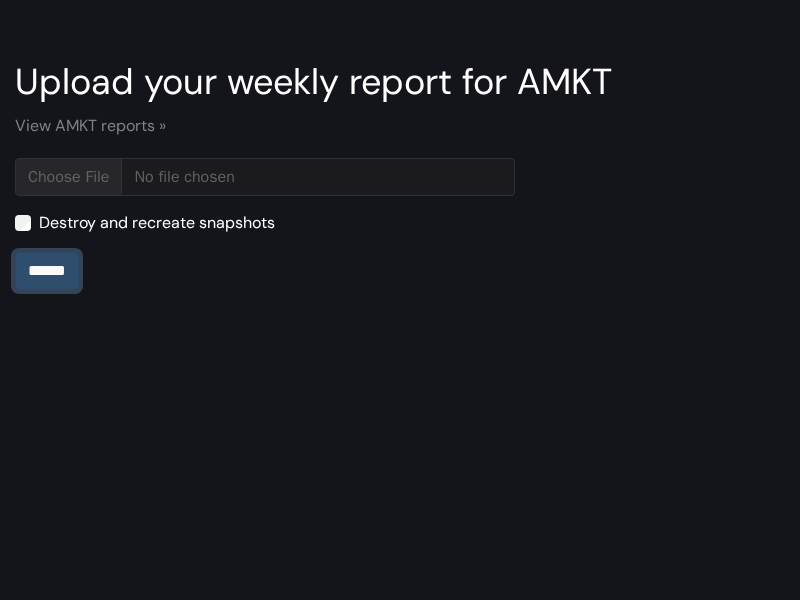click on "******" at bounding box center [47, 271] 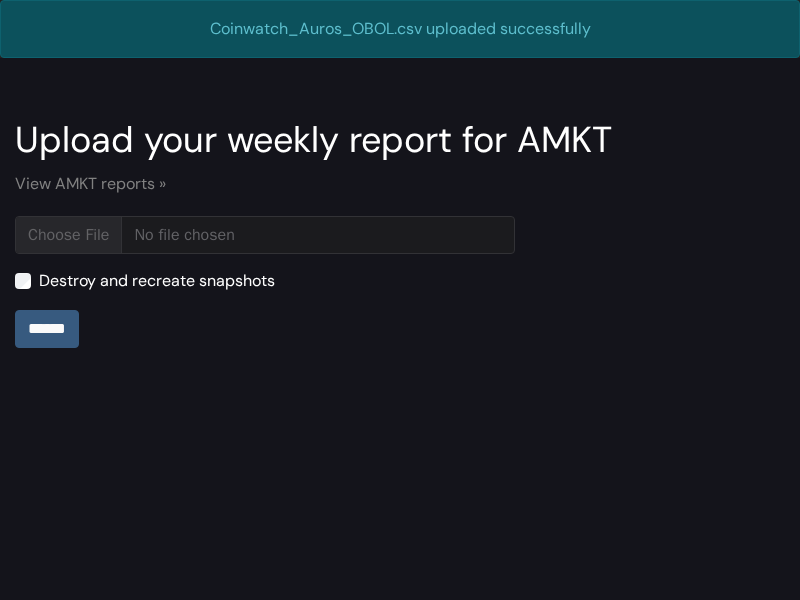 scroll, scrollTop: 0, scrollLeft: 0, axis: both 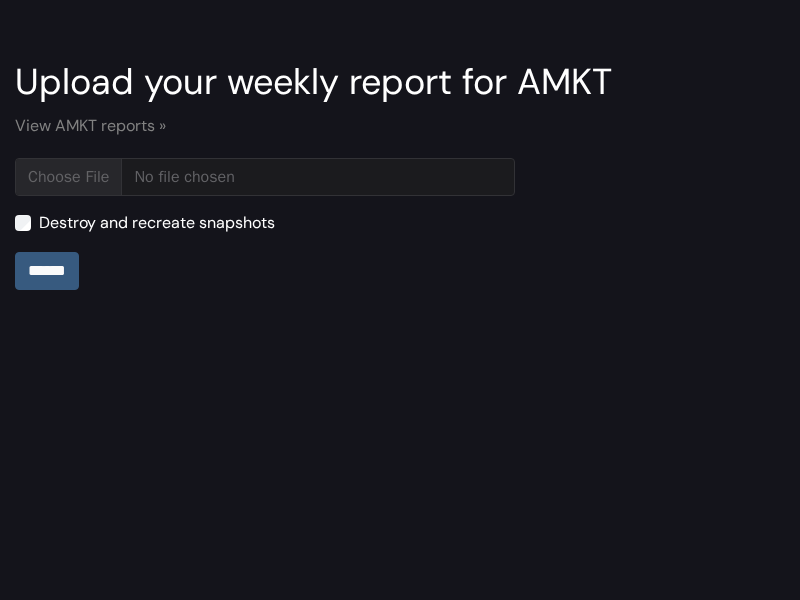 type on "**********" 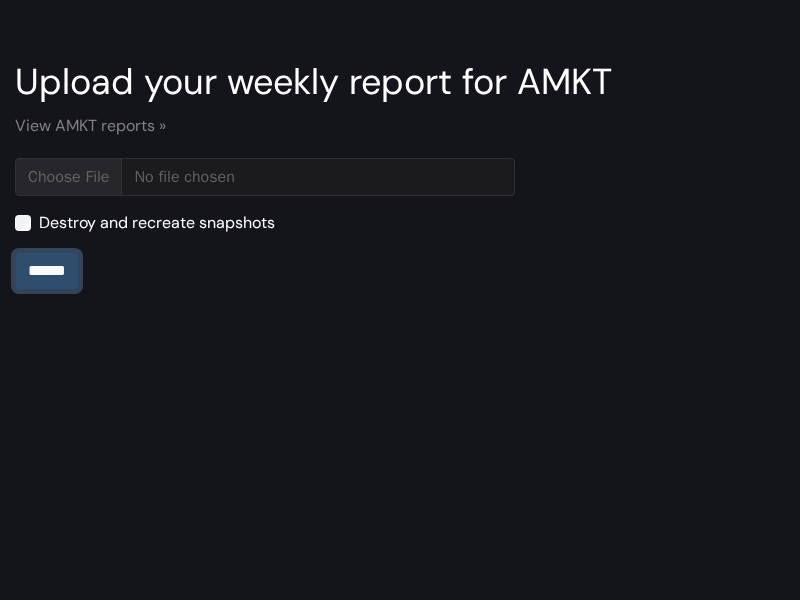 click on "******" at bounding box center (47, 271) 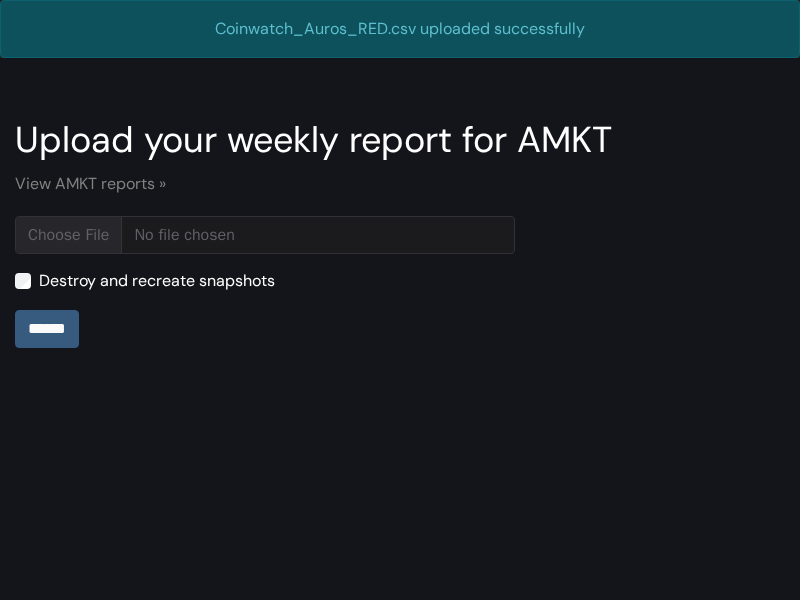 scroll, scrollTop: 0, scrollLeft: 0, axis: both 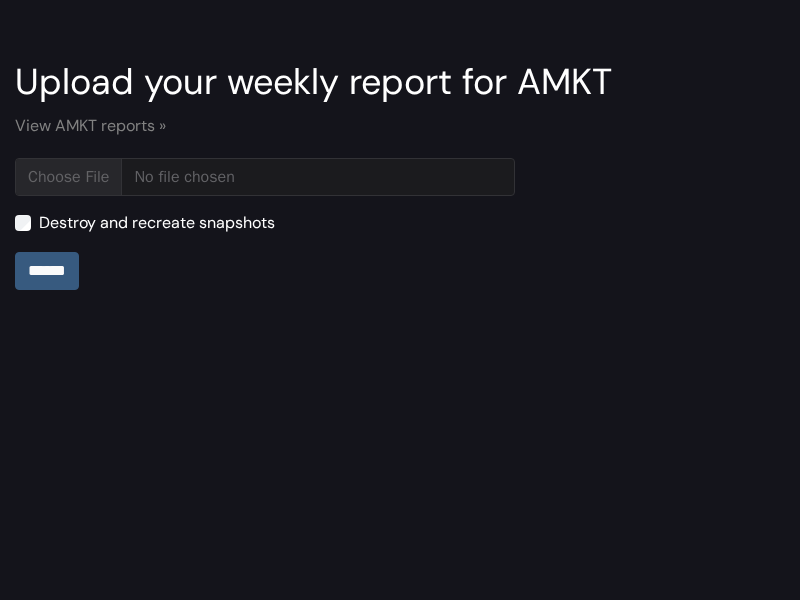 type on "**********" 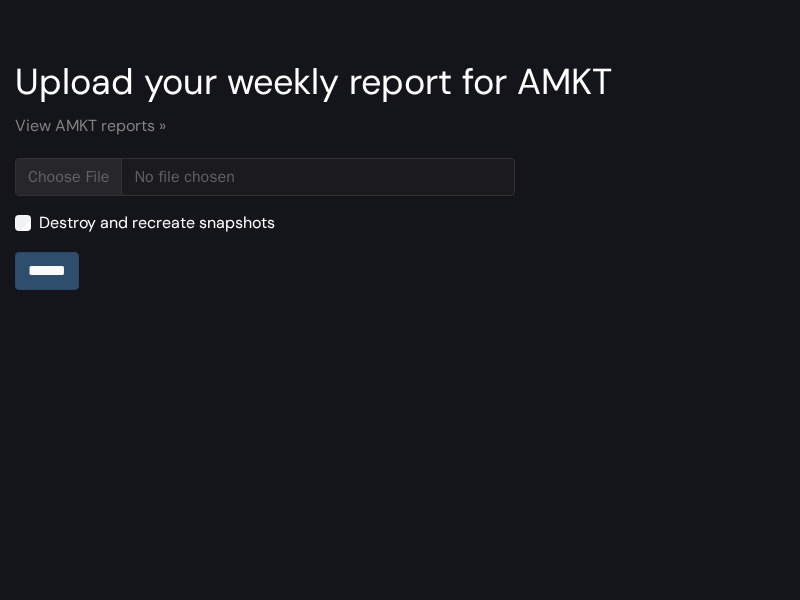 click on "******" at bounding box center (47, 271) 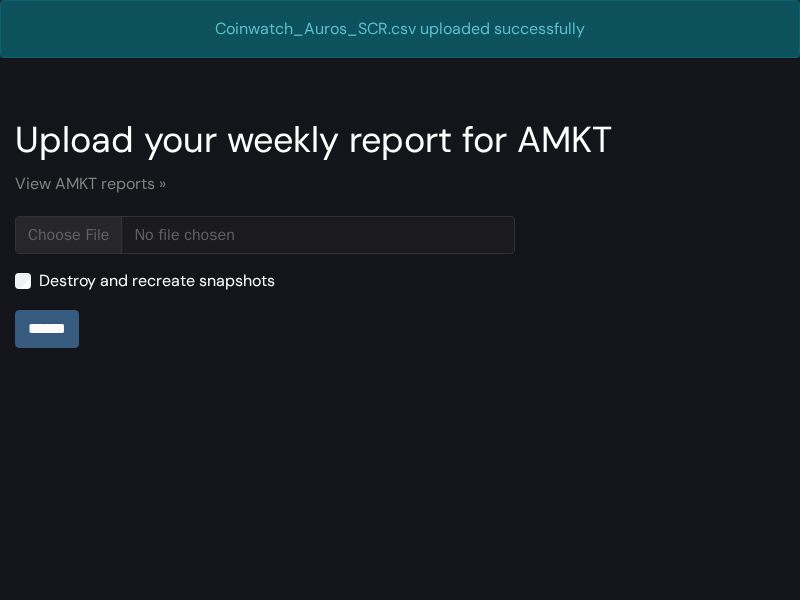 scroll, scrollTop: 0, scrollLeft: 0, axis: both 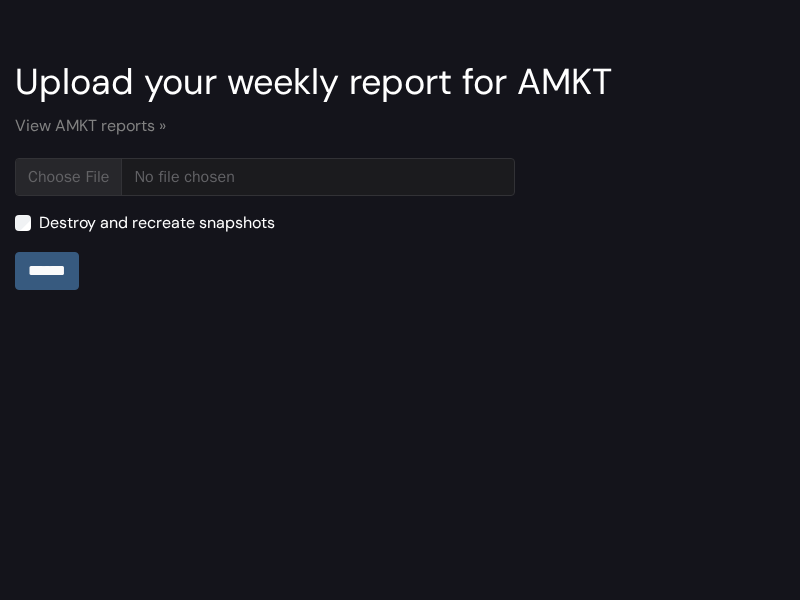 type on "**********" 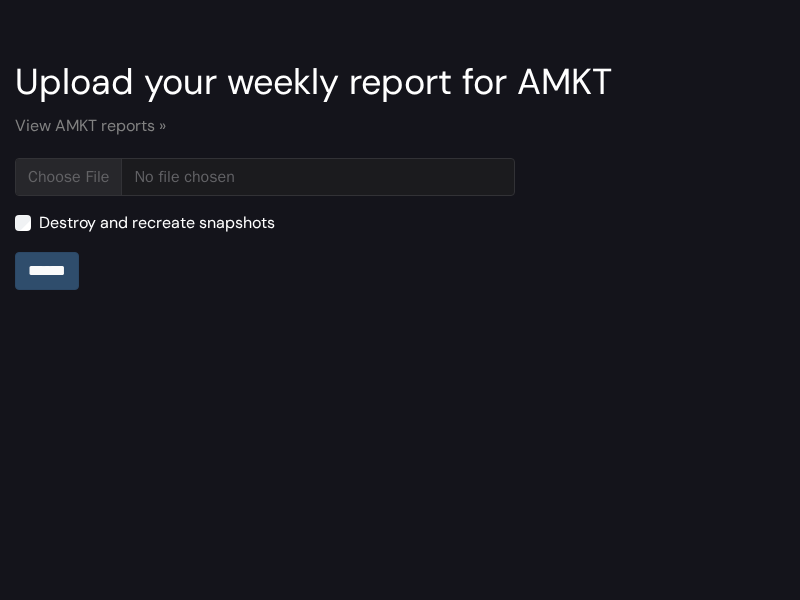 click on "******" at bounding box center [47, 271] 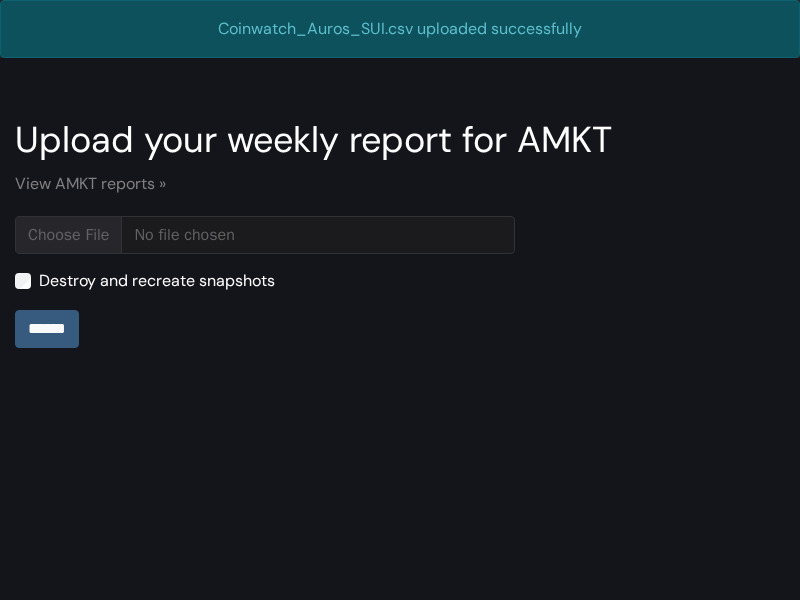 scroll, scrollTop: 0, scrollLeft: 0, axis: both 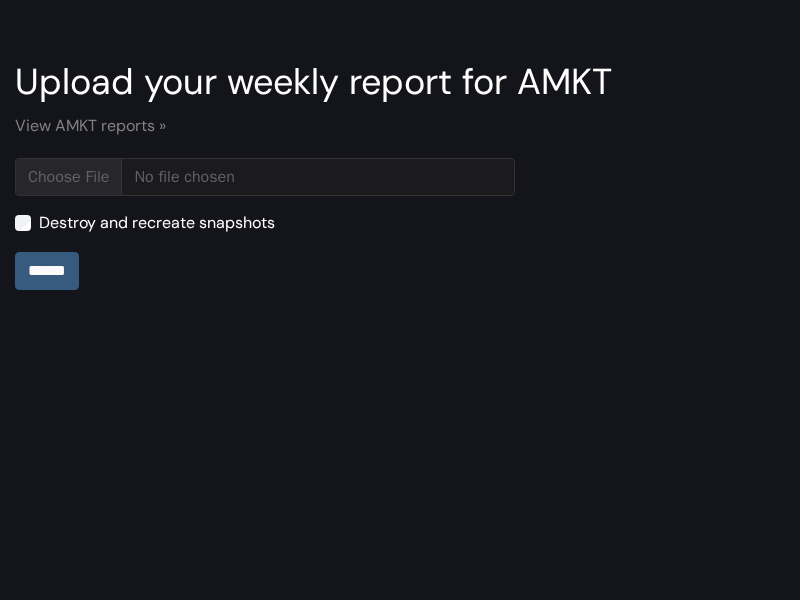 type on "**********" 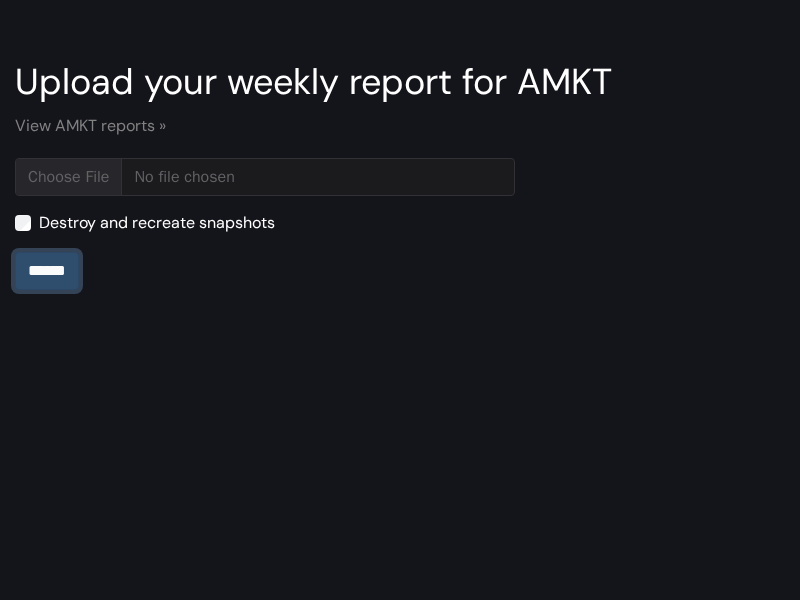 click on "******" at bounding box center (47, 271) 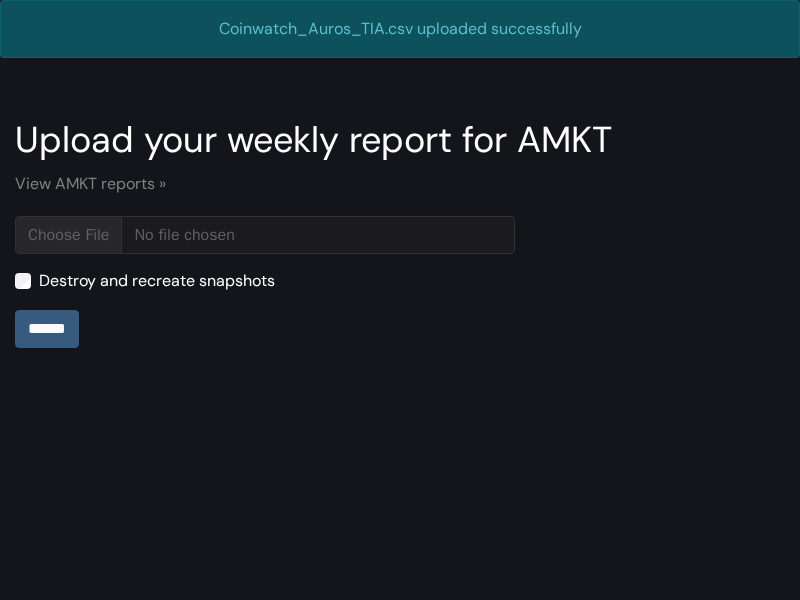 scroll, scrollTop: 0, scrollLeft: 0, axis: both 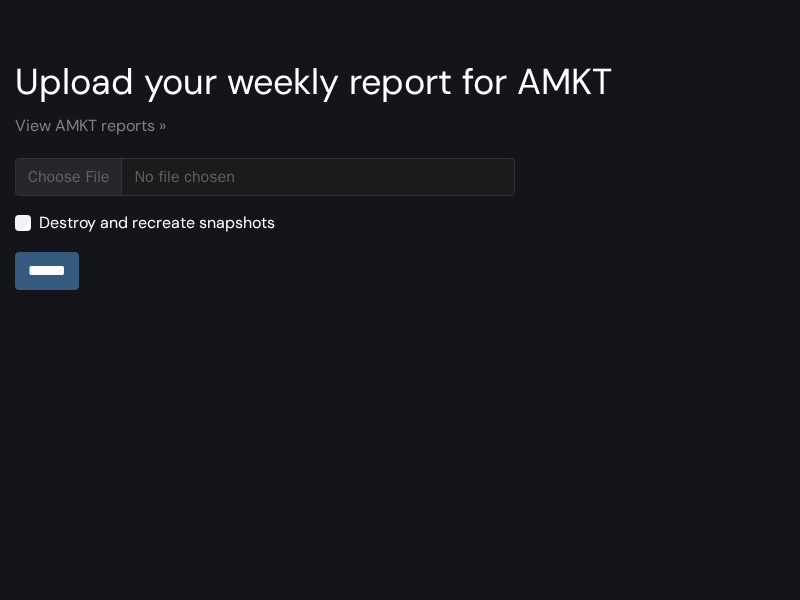 type on "**********" 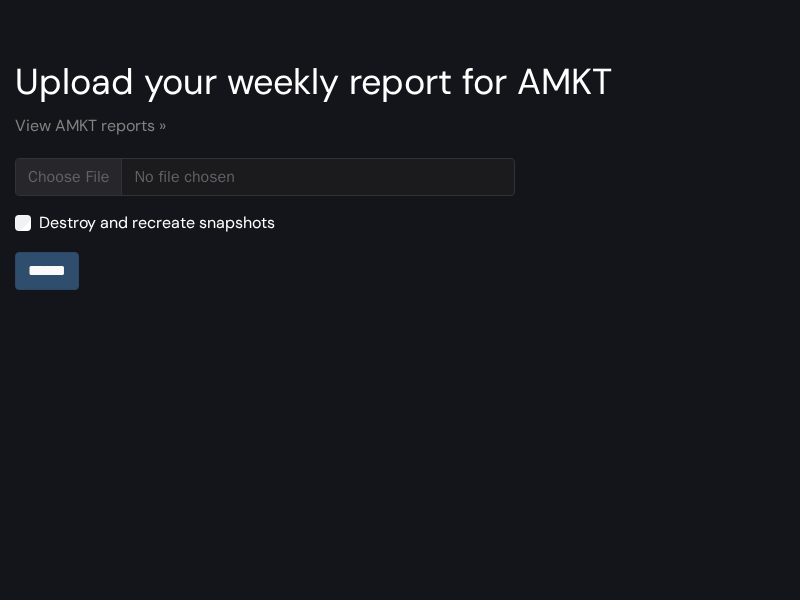 click on "******" at bounding box center (47, 271) 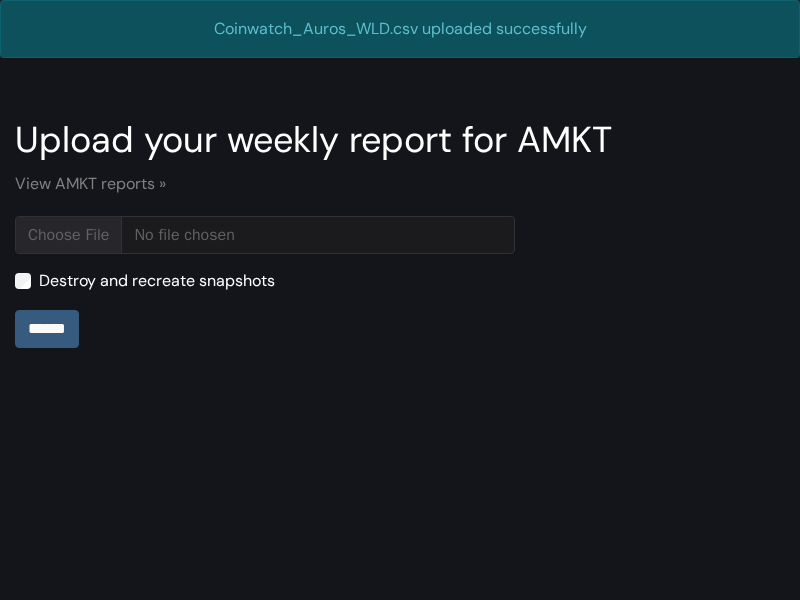 scroll, scrollTop: 0, scrollLeft: 0, axis: both 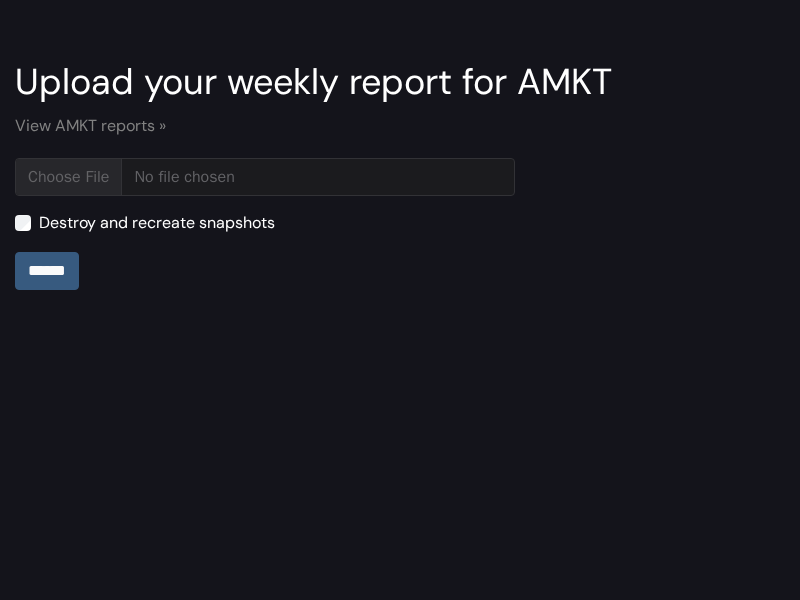 type on "**********" 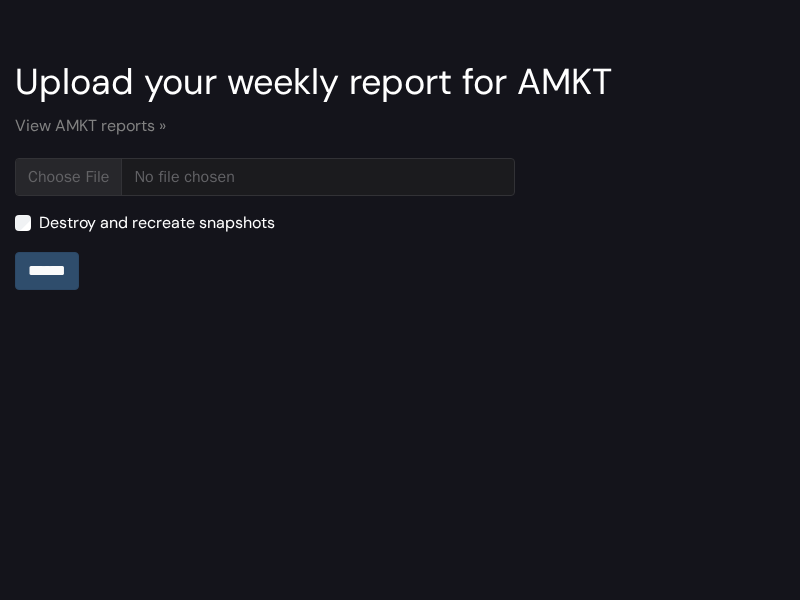 click on "******" at bounding box center (47, 271) 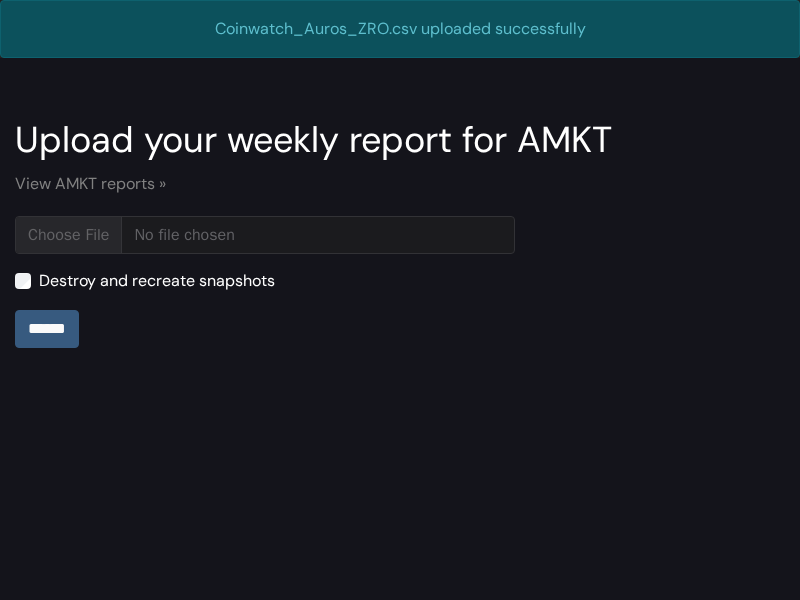 scroll, scrollTop: 0, scrollLeft: 0, axis: both 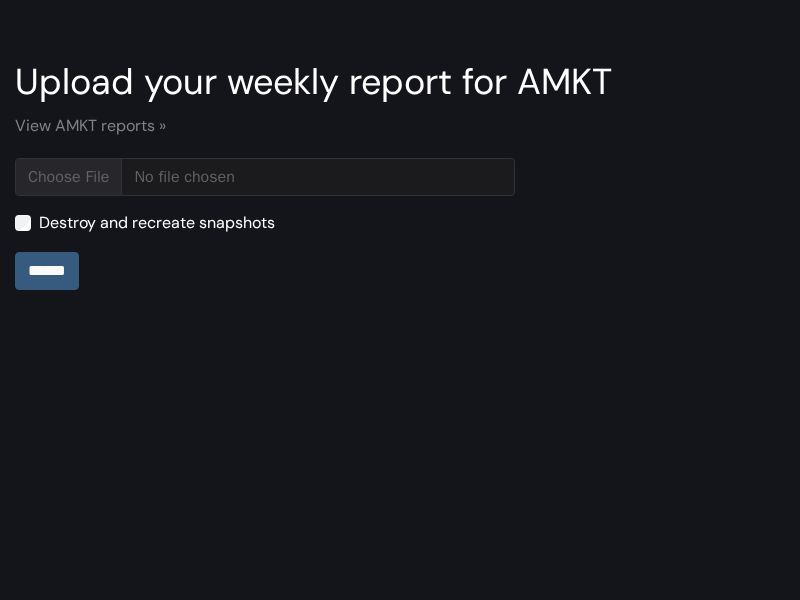 type on "**********" 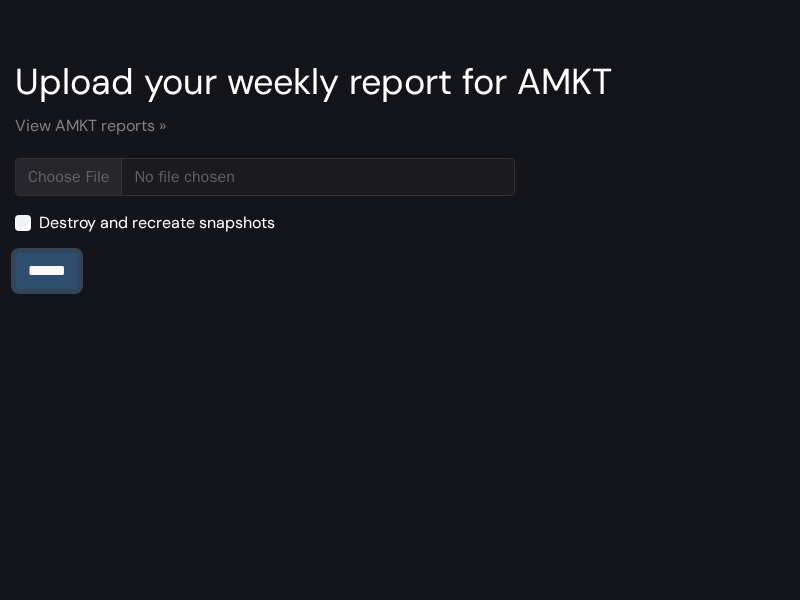 click on "******" at bounding box center [47, 271] 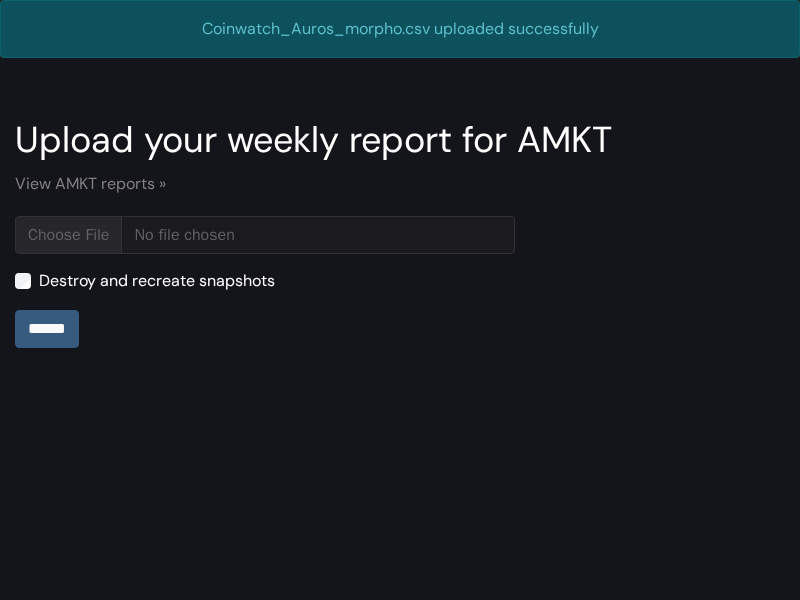 scroll, scrollTop: 0, scrollLeft: 0, axis: both 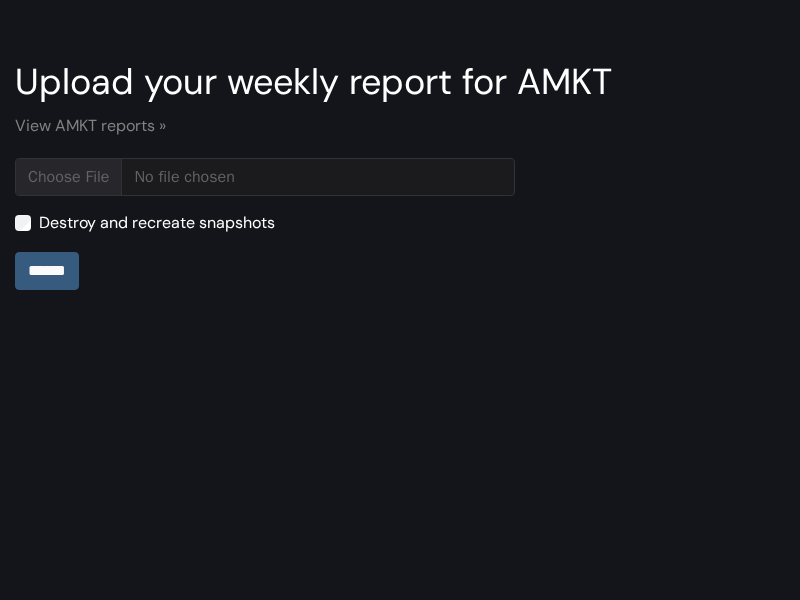 type on "**********" 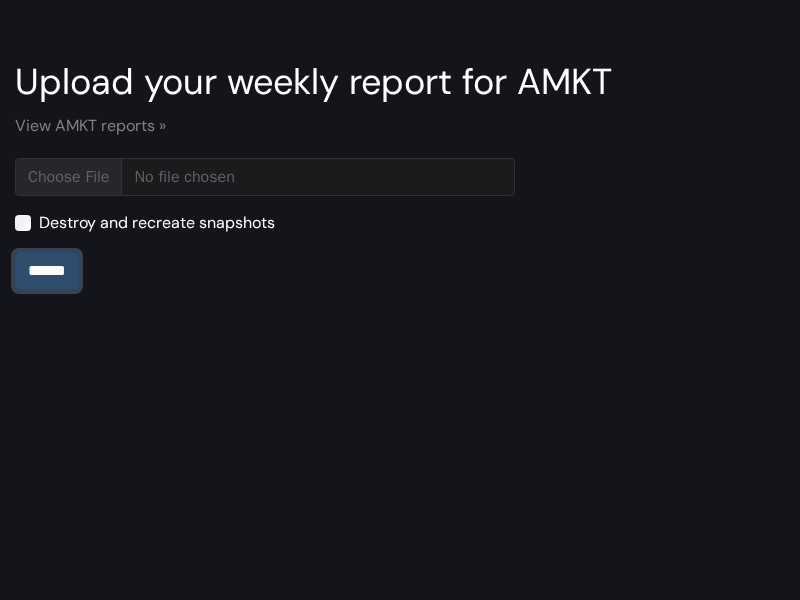 click on "******" at bounding box center (47, 271) 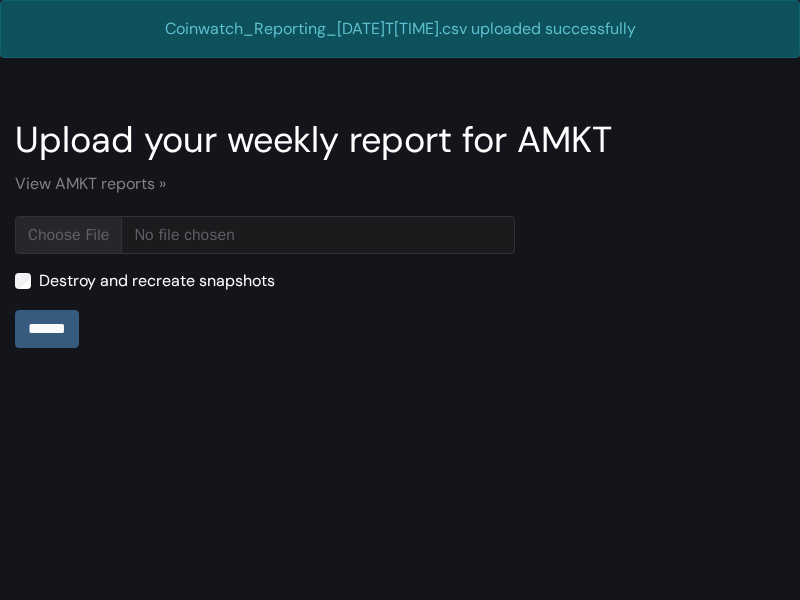 scroll, scrollTop: 0, scrollLeft: 0, axis: both 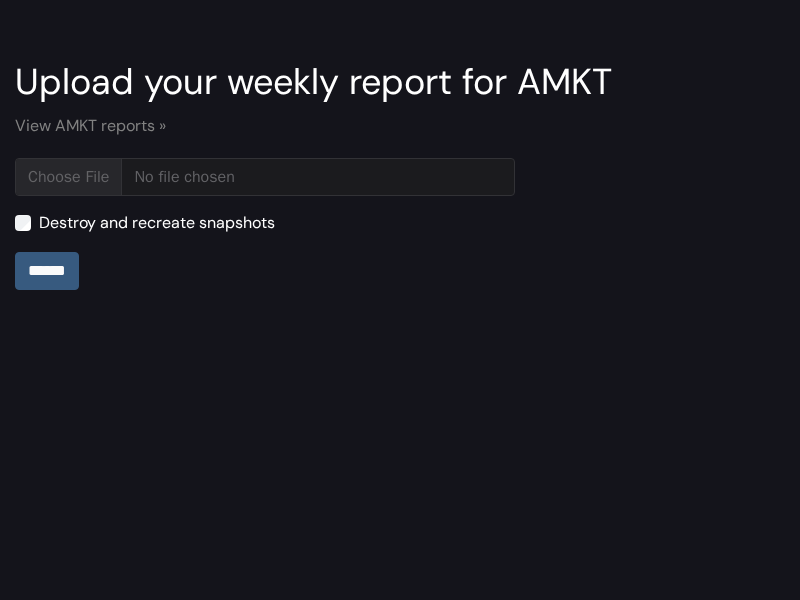type on "**********" 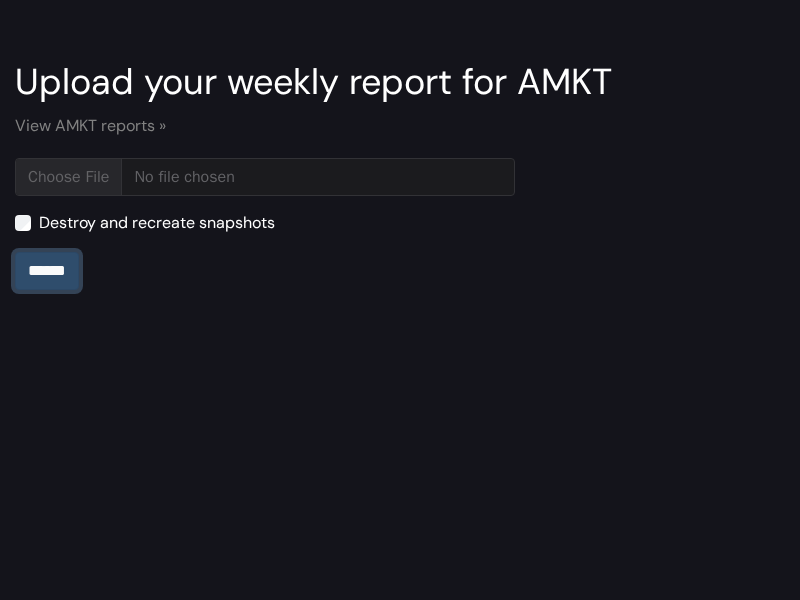 click on "******" at bounding box center (47, 271) 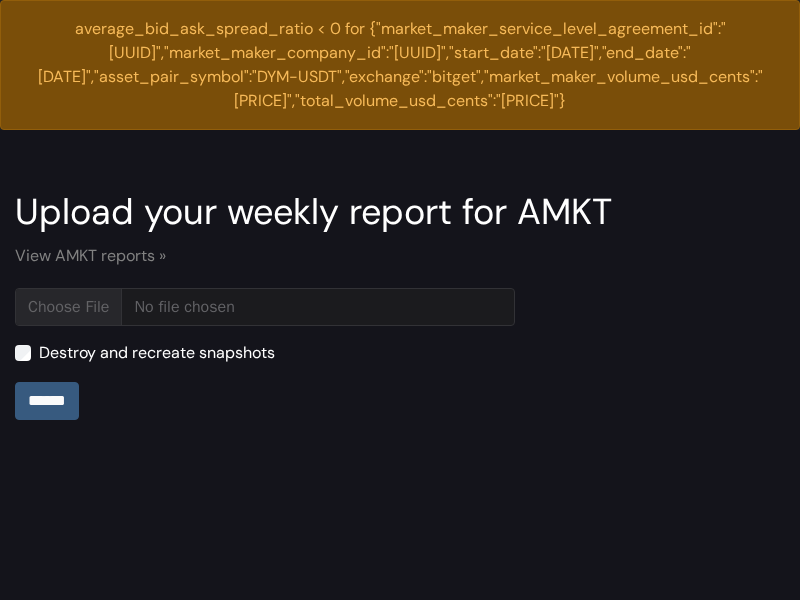 scroll, scrollTop: 0, scrollLeft: 0, axis: both 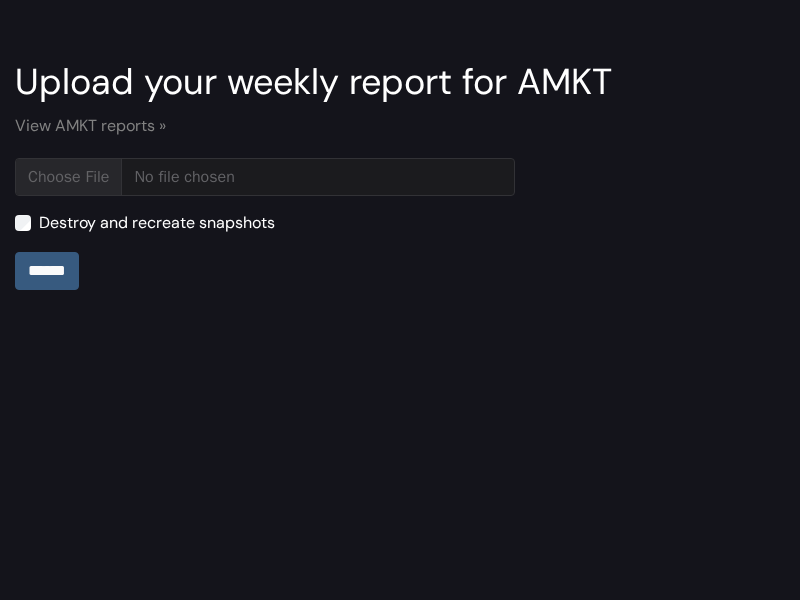 type on "**********" 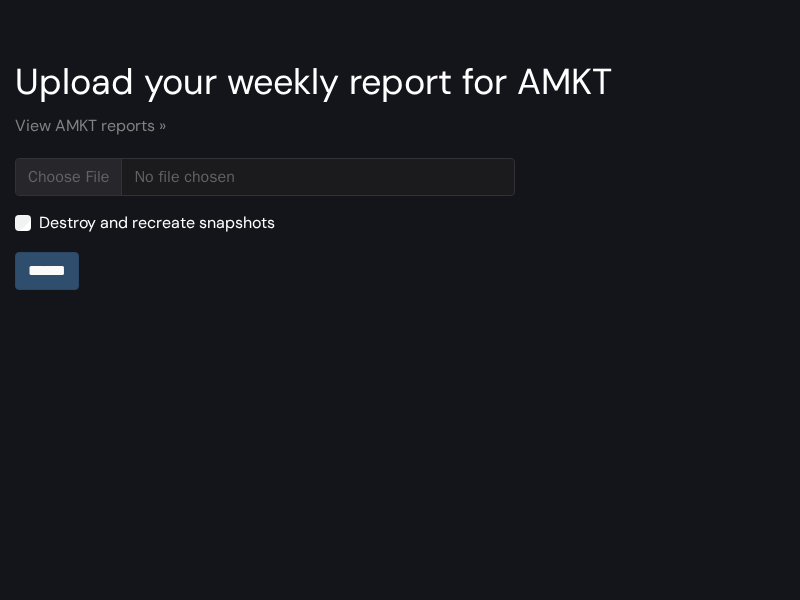 click on "******" at bounding box center (47, 271) 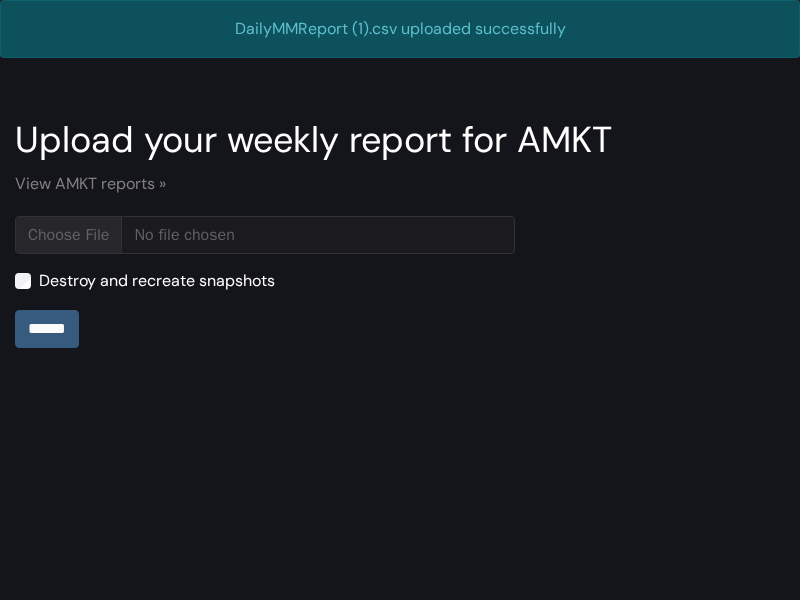 scroll, scrollTop: 0, scrollLeft: 0, axis: both 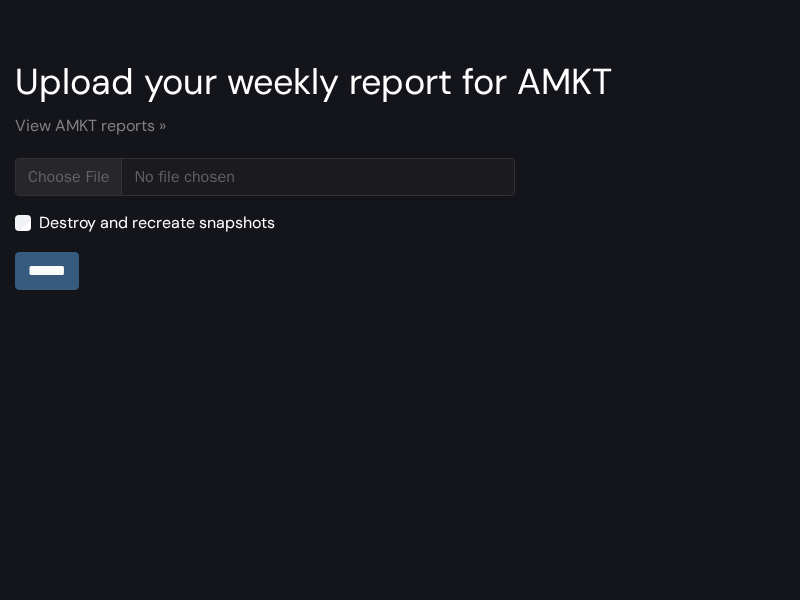 type on "**********" 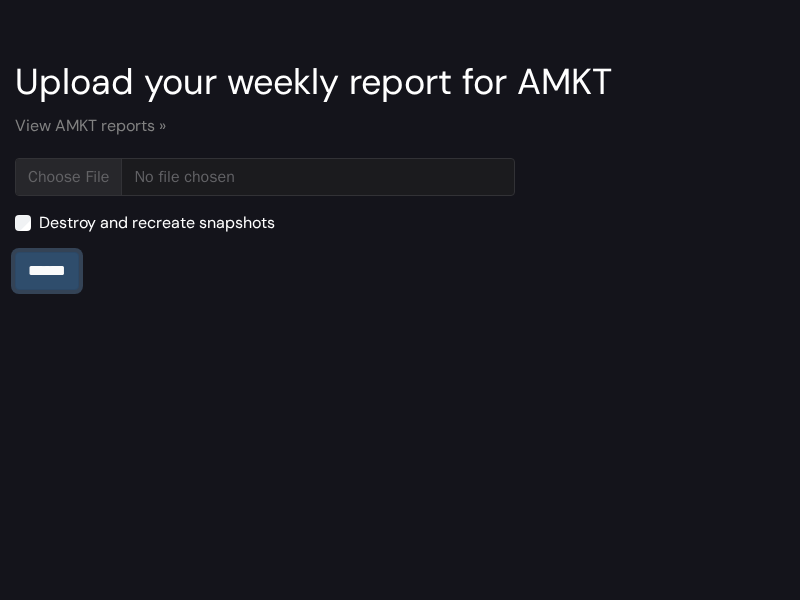 click on "******" at bounding box center [47, 271] 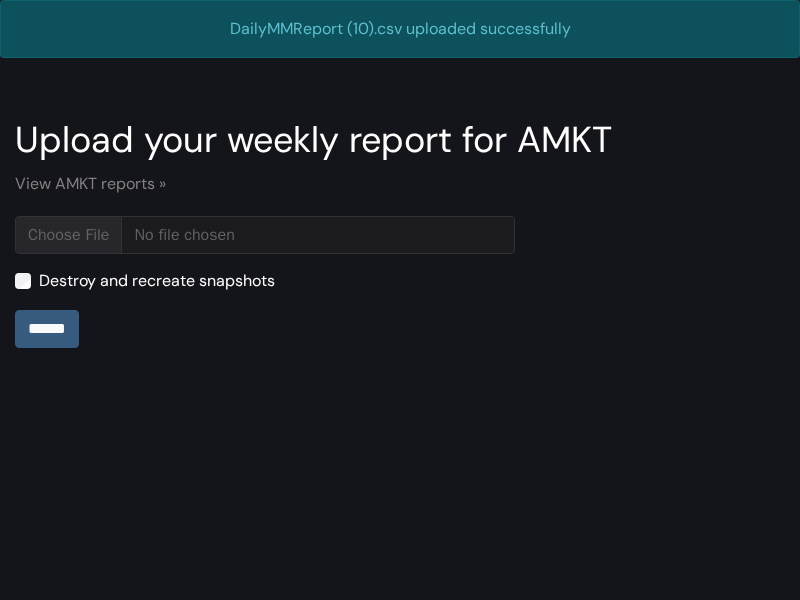 scroll, scrollTop: 0, scrollLeft: 0, axis: both 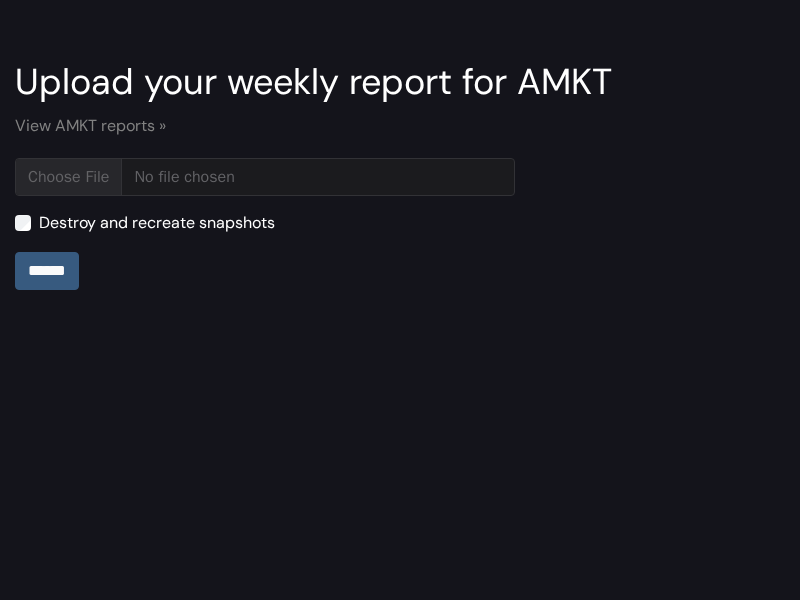 type on "**********" 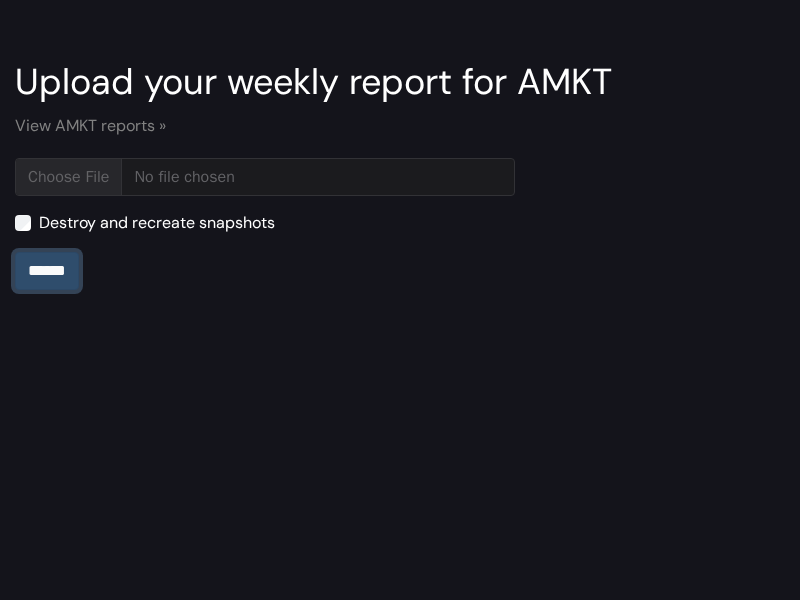 click on "******" at bounding box center [47, 271] 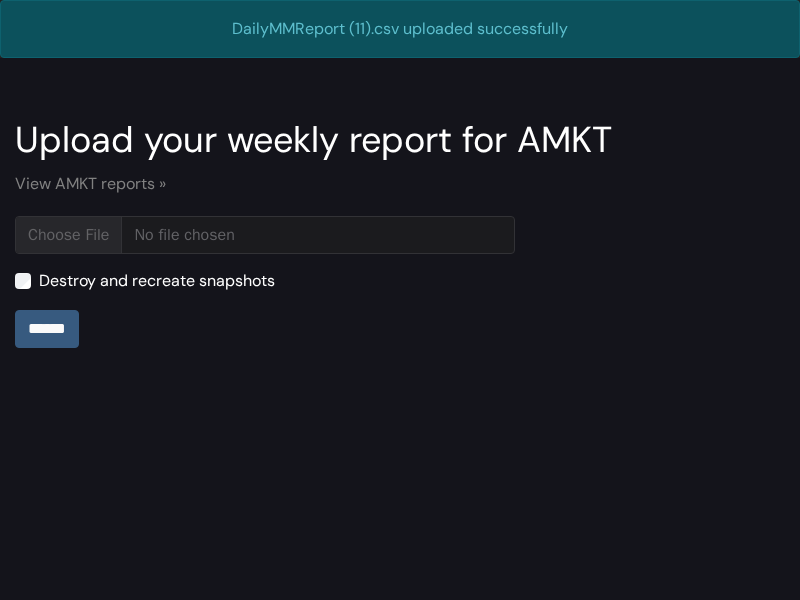 scroll, scrollTop: 0, scrollLeft: 0, axis: both 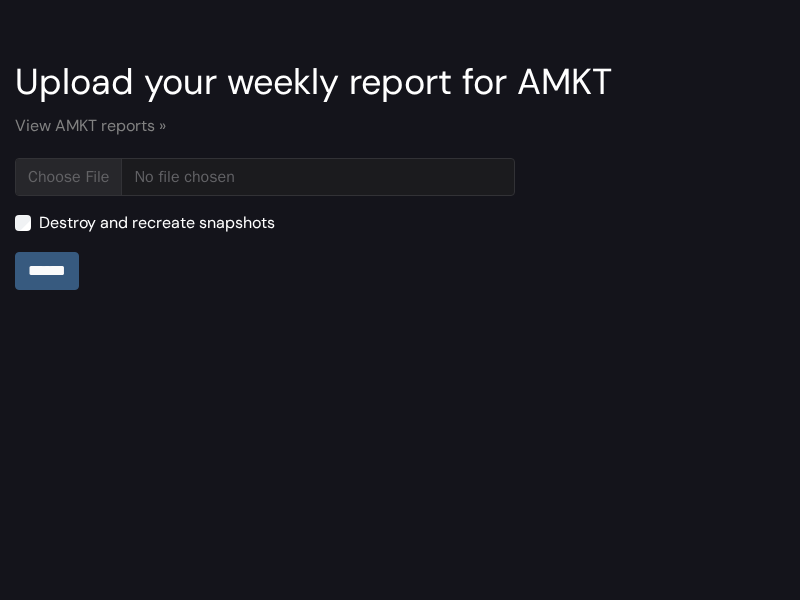 type on "**********" 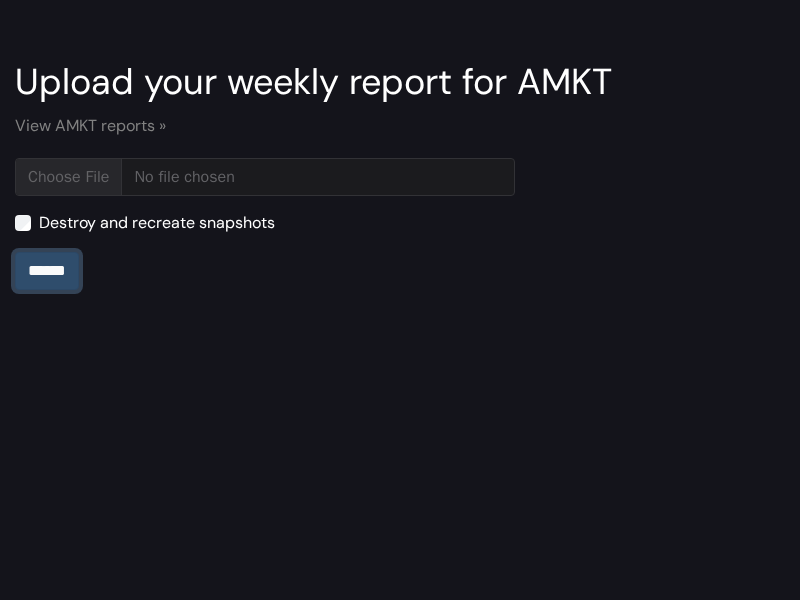 click on "******" at bounding box center (47, 271) 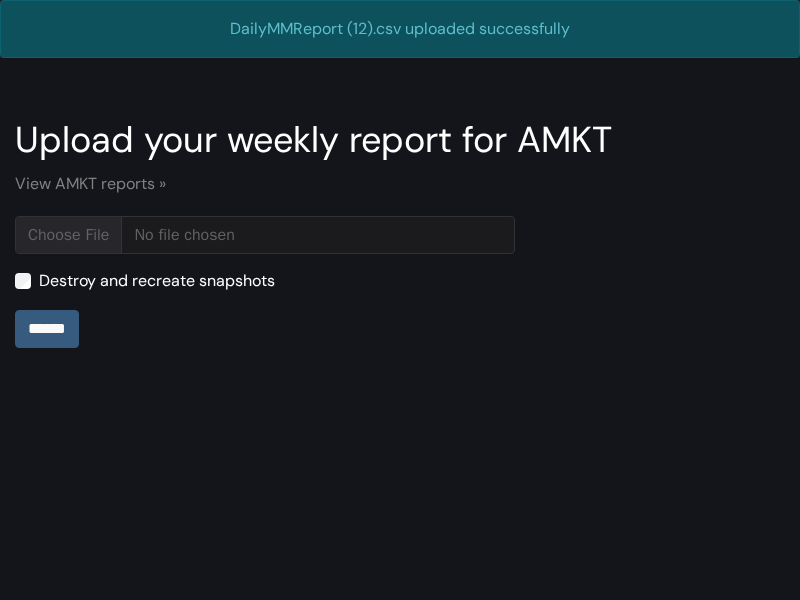 scroll, scrollTop: 0, scrollLeft: 0, axis: both 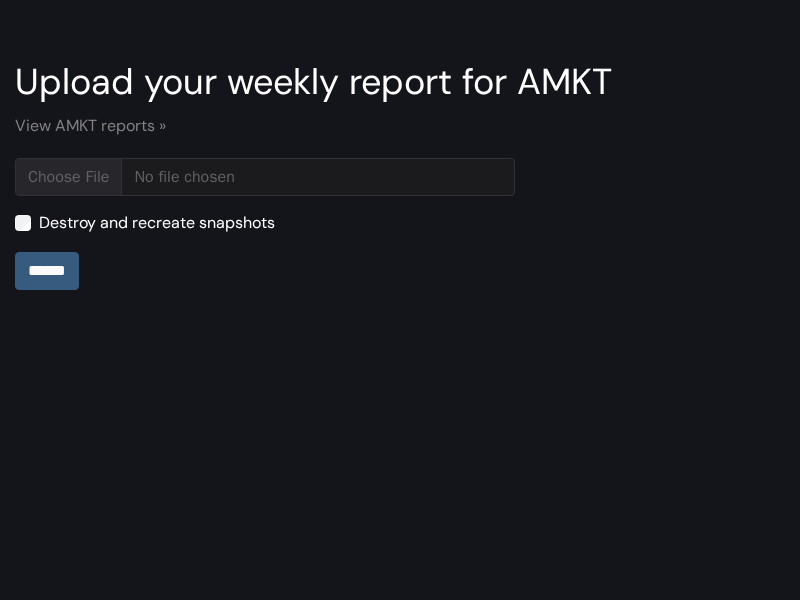 type on "**********" 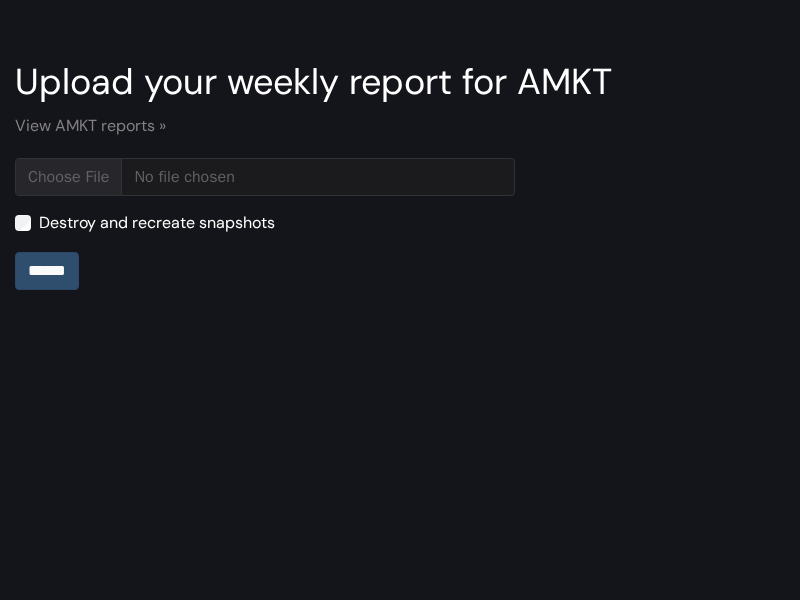 click on "******" at bounding box center (47, 271) 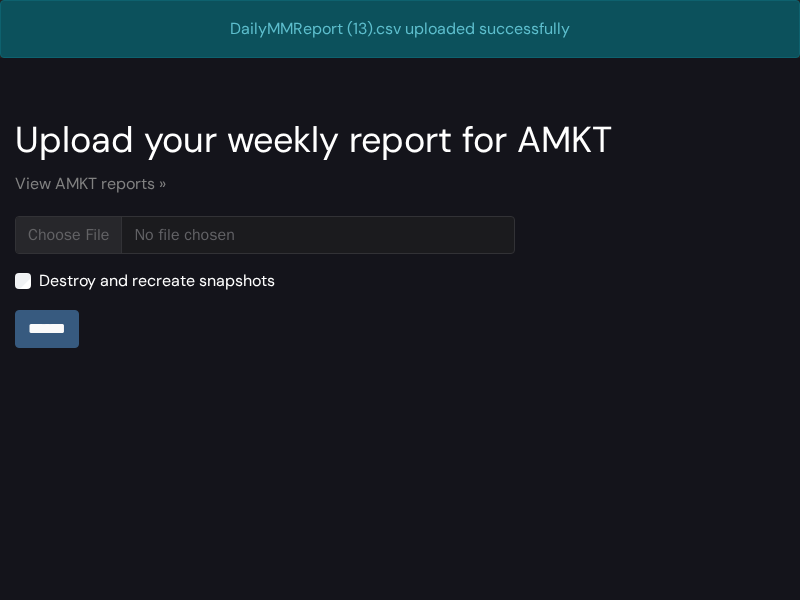 scroll, scrollTop: 0, scrollLeft: 0, axis: both 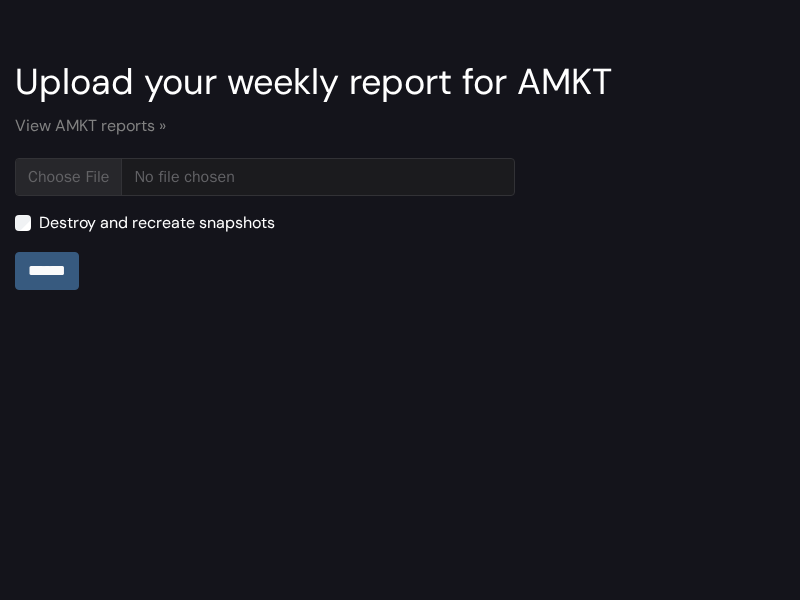 type on "**********" 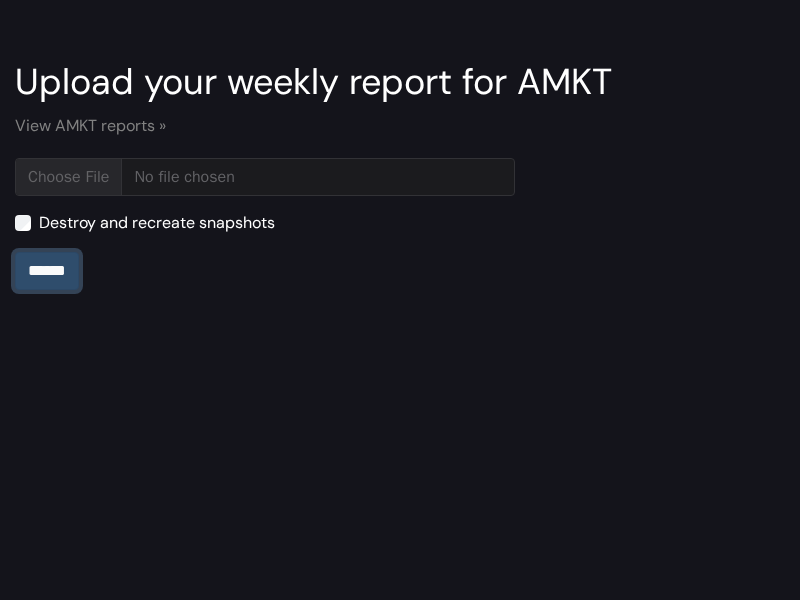 click on "******" at bounding box center [47, 271] 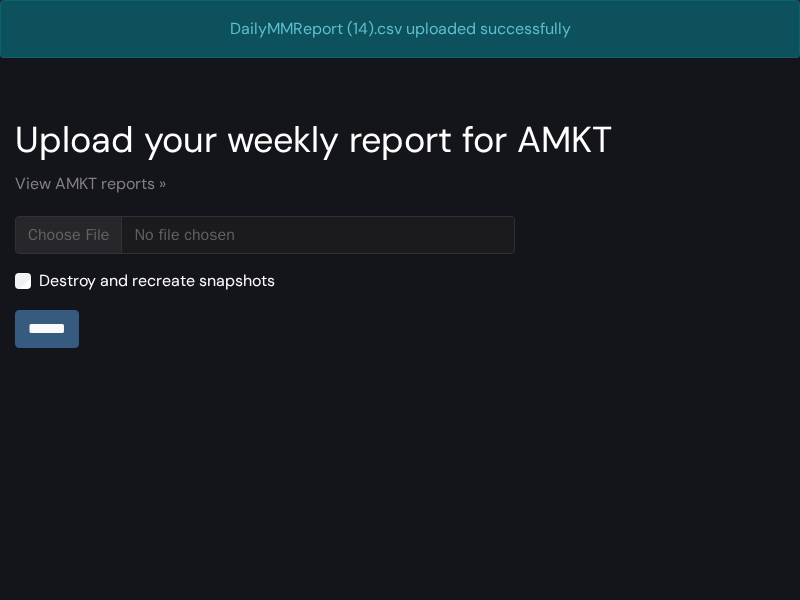 scroll, scrollTop: 0, scrollLeft: 0, axis: both 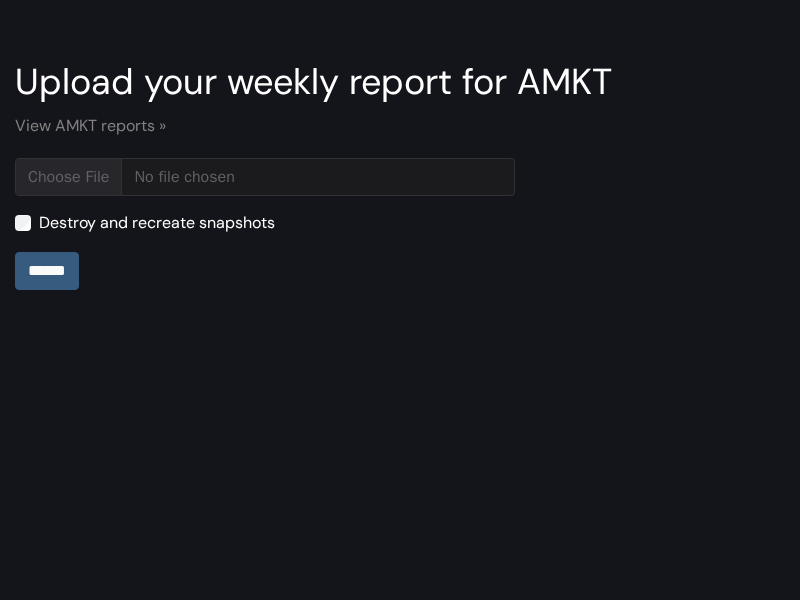 type on "**********" 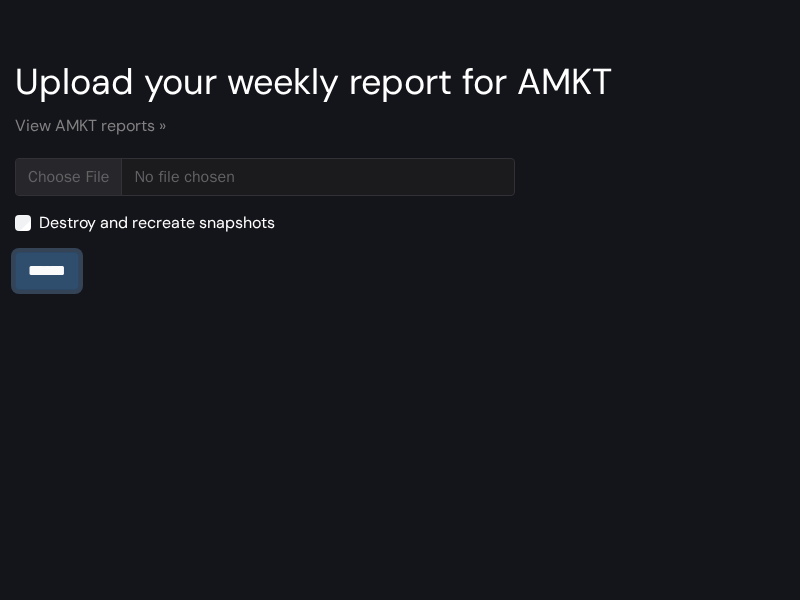 click on "******" at bounding box center (47, 271) 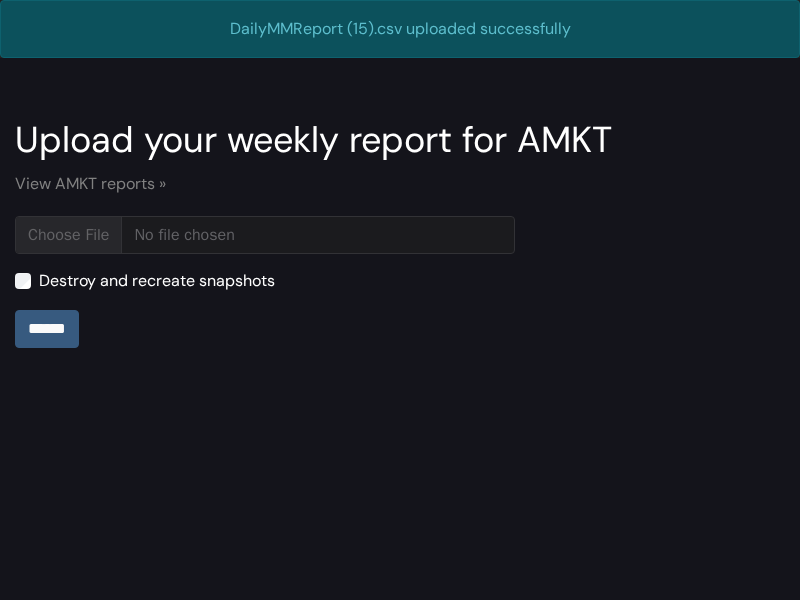 scroll, scrollTop: 0, scrollLeft: 0, axis: both 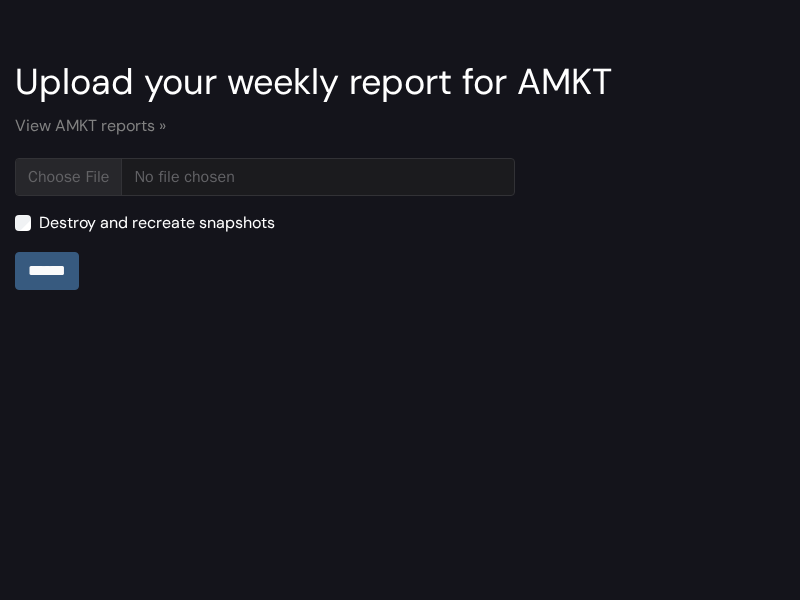 type on "**********" 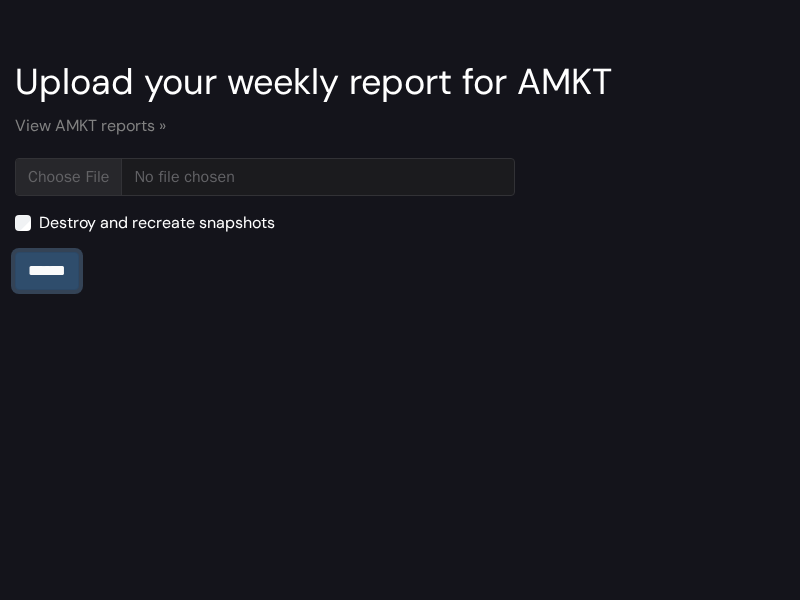 click on "******" at bounding box center (47, 271) 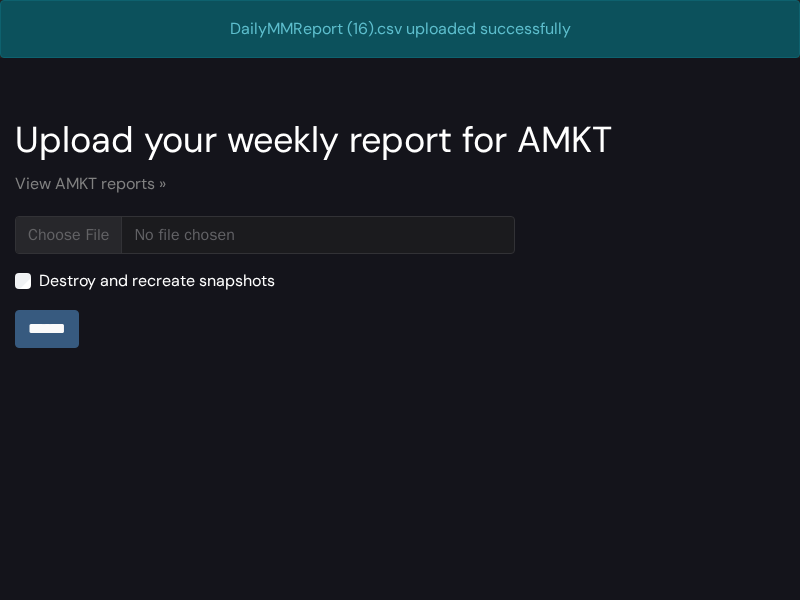 scroll, scrollTop: 0, scrollLeft: 0, axis: both 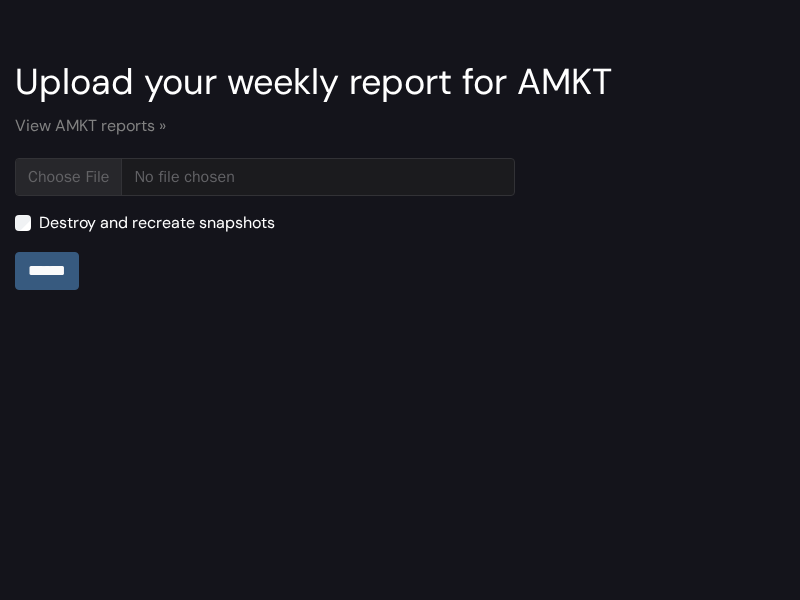 type on "**********" 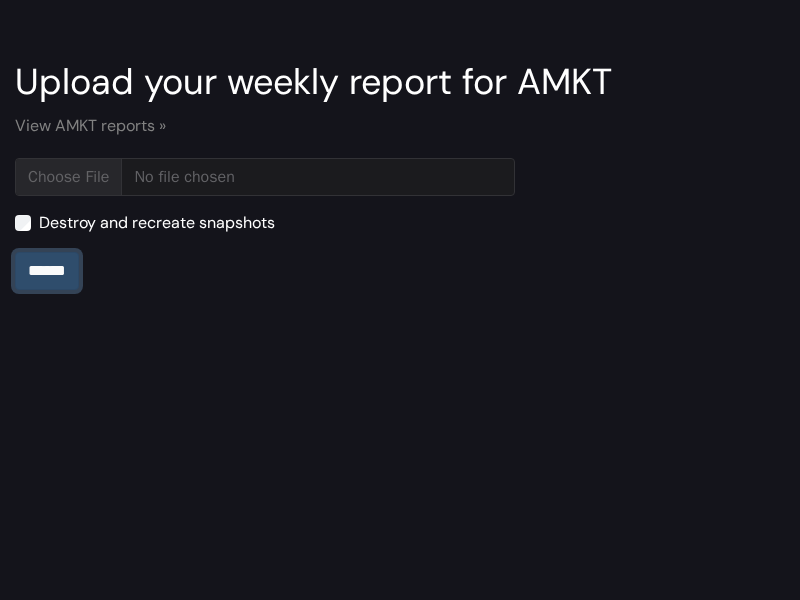 click on "******" at bounding box center (47, 271) 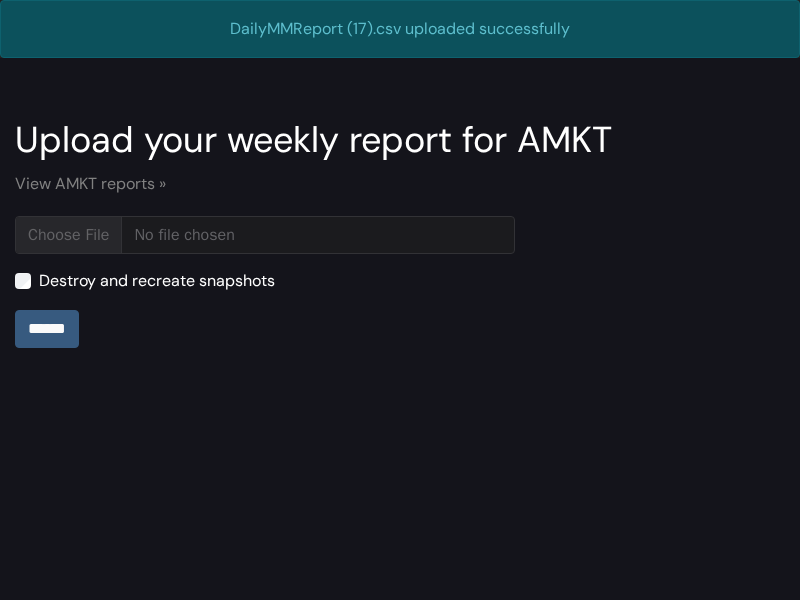 scroll, scrollTop: 0, scrollLeft: 0, axis: both 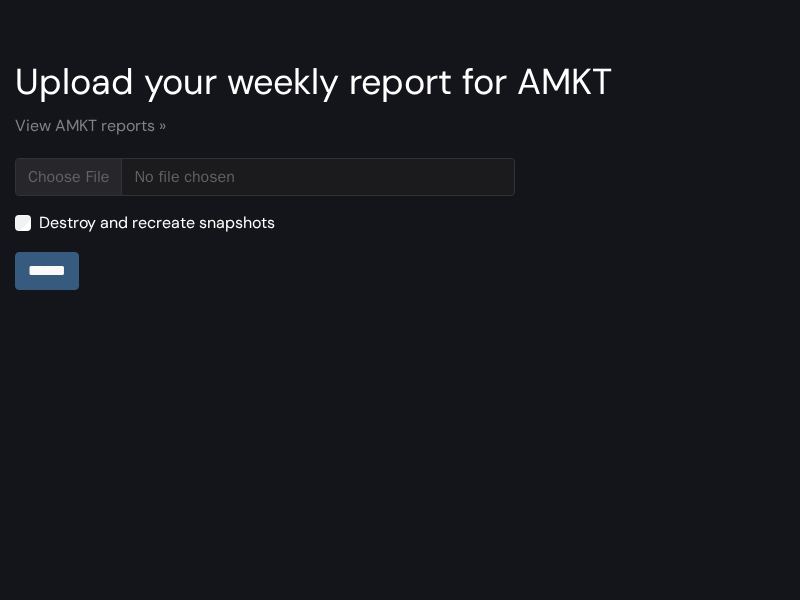 type on "**********" 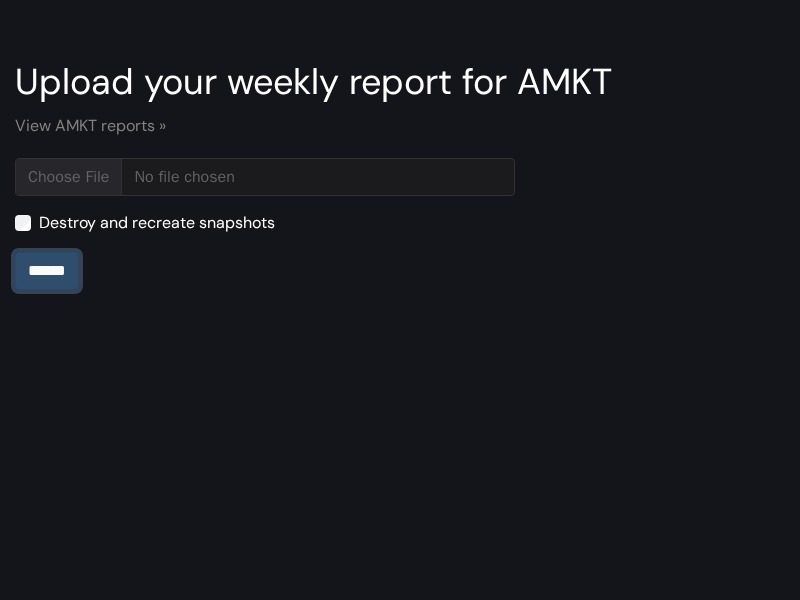 click on "******" at bounding box center (47, 271) 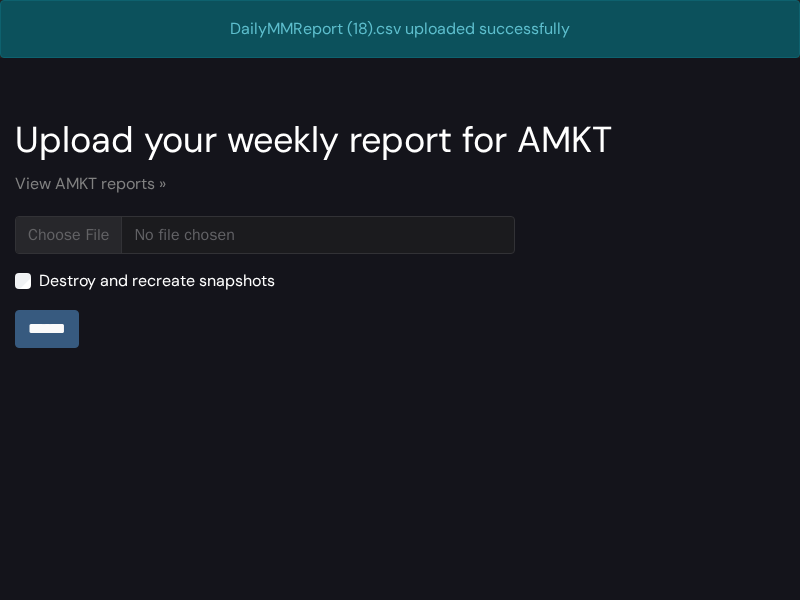 scroll, scrollTop: 0, scrollLeft: 0, axis: both 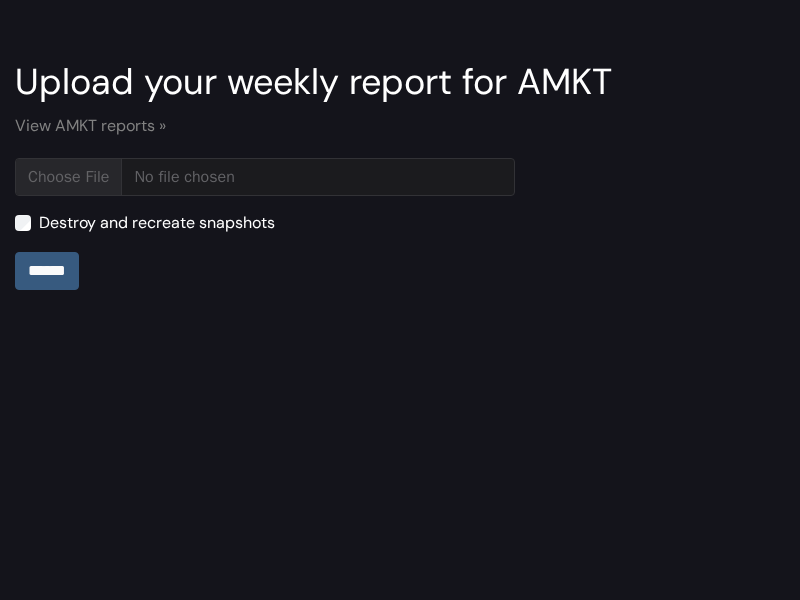 type on "**********" 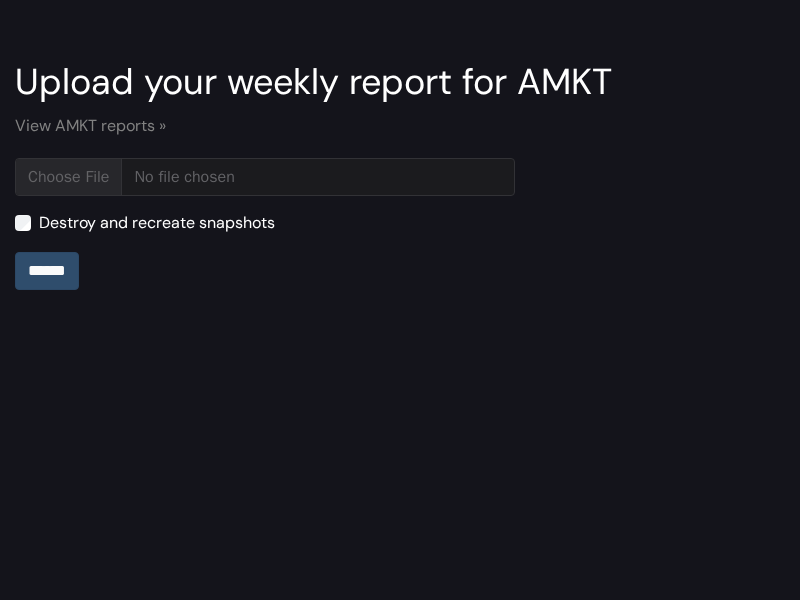 click on "******" at bounding box center (47, 271) 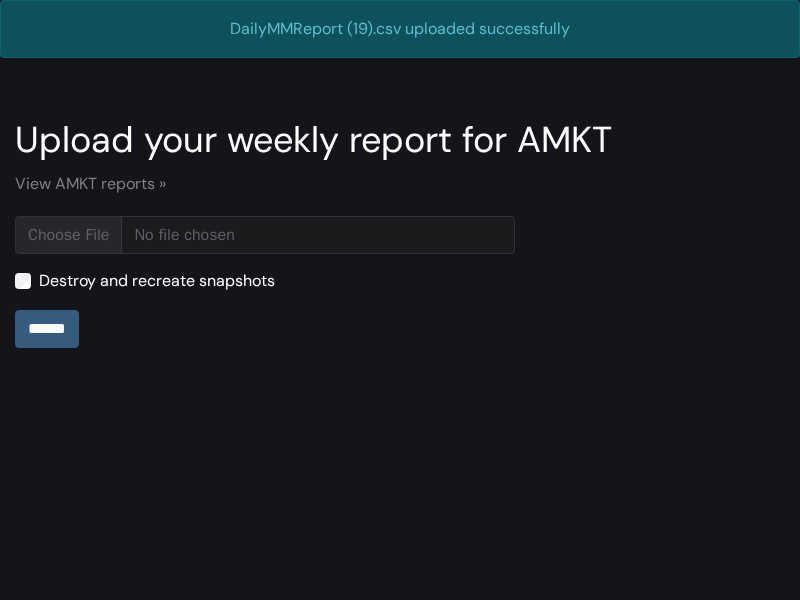 scroll, scrollTop: 0, scrollLeft: 0, axis: both 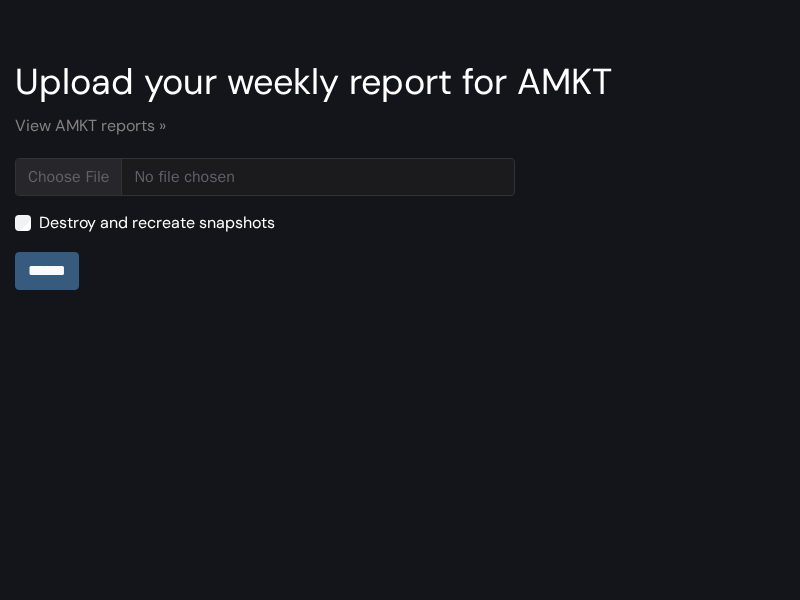 type on "**********" 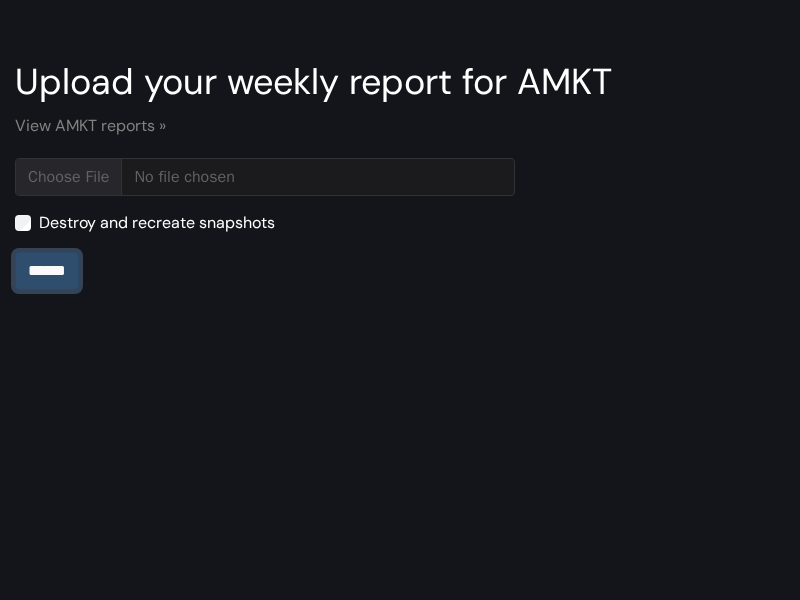 click on "******" at bounding box center (47, 271) 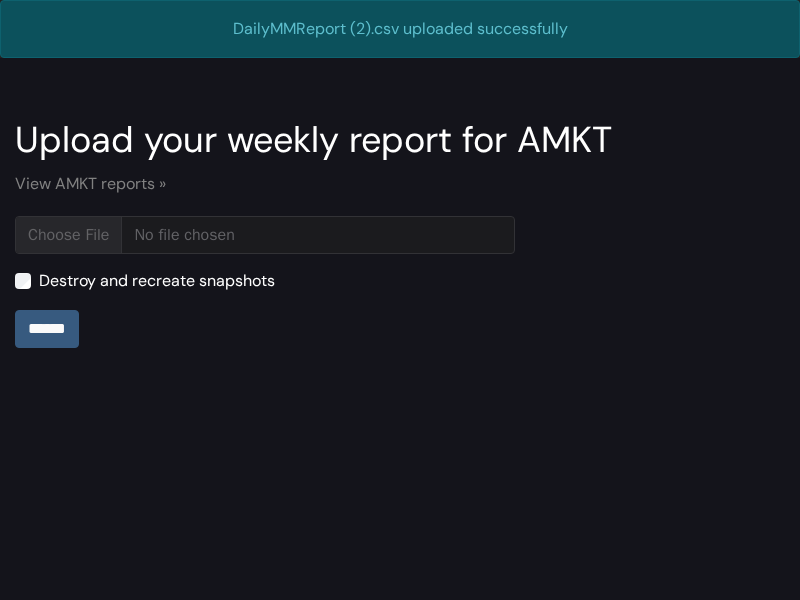 scroll, scrollTop: 0, scrollLeft: 0, axis: both 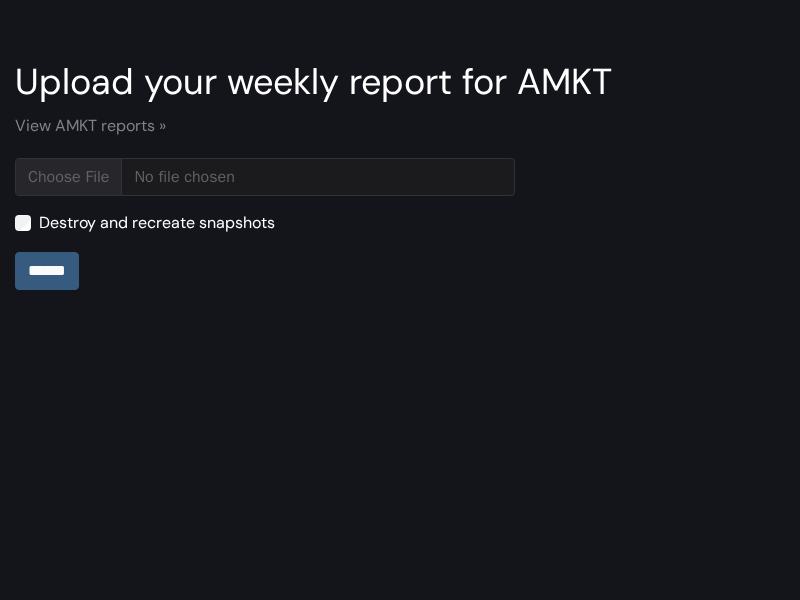 type on "**********" 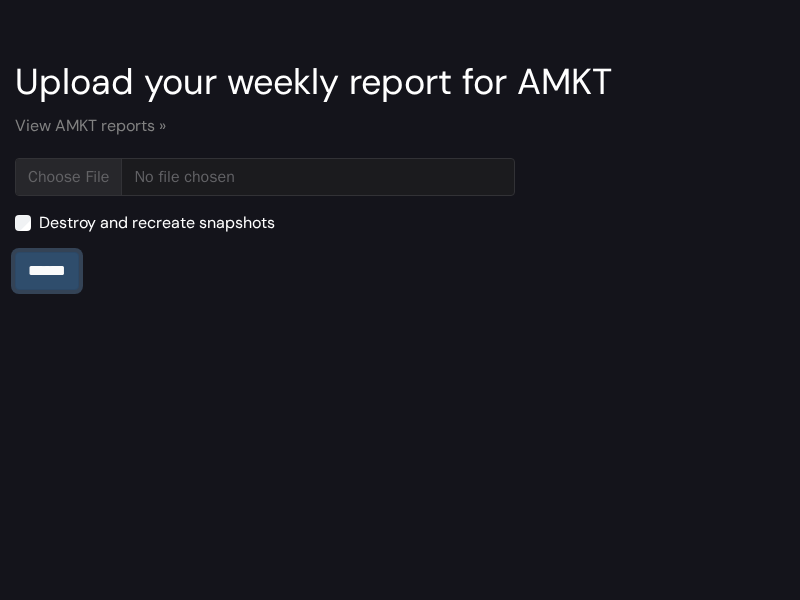 click on "******" at bounding box center [47, 271] 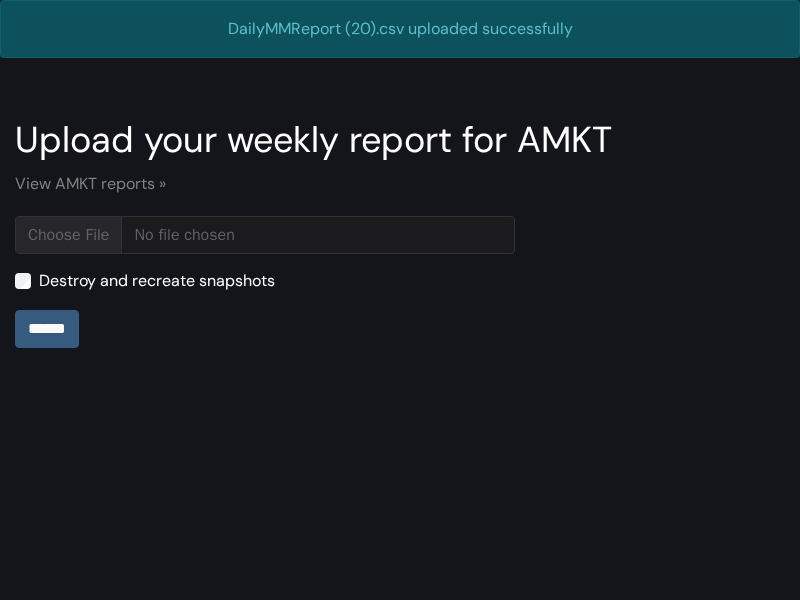 scroll, scrollTop: 0, scrollLeft: 0, axis: both 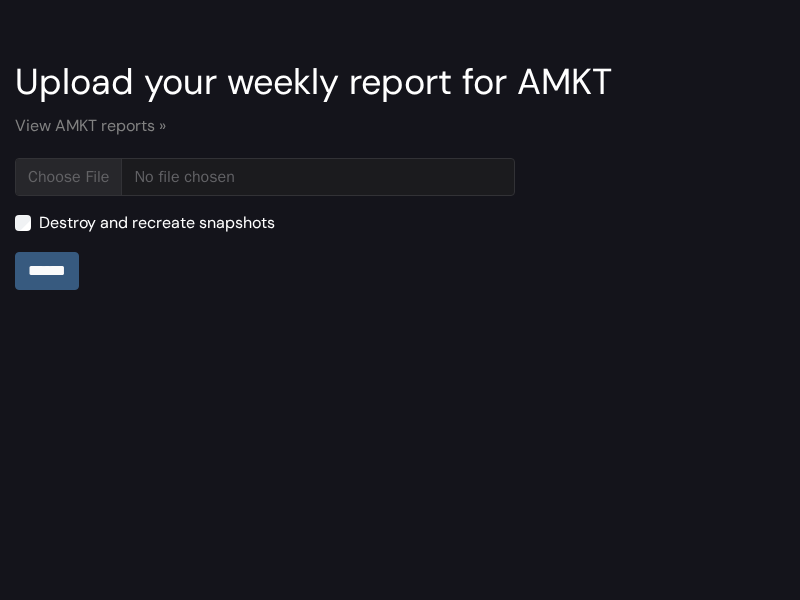 type on "**********" 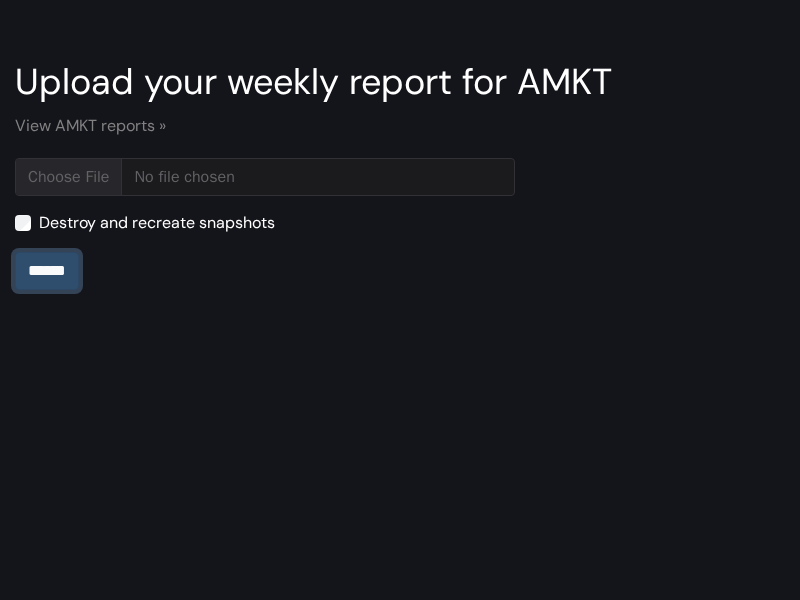 click on "******" at bounding box center [47, 271] 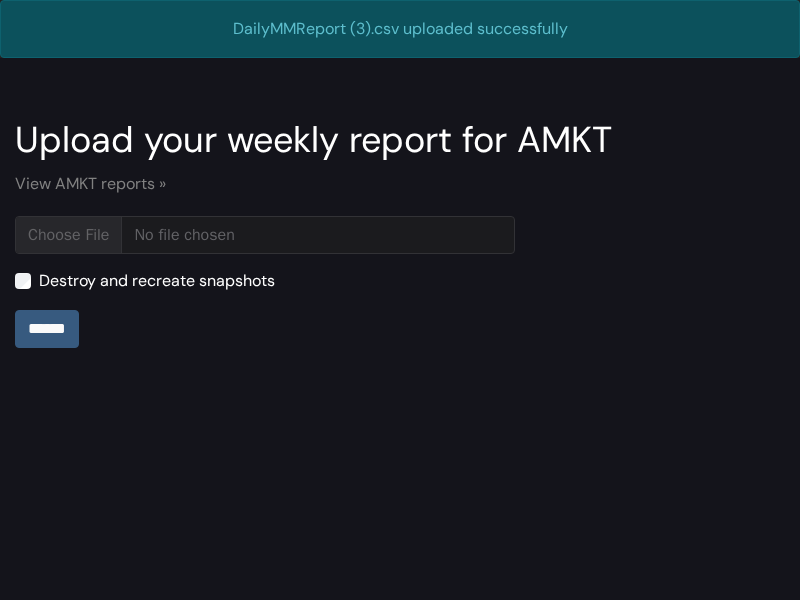 scroll, scrollTop: 0, scrollLeft: 0, axis: both 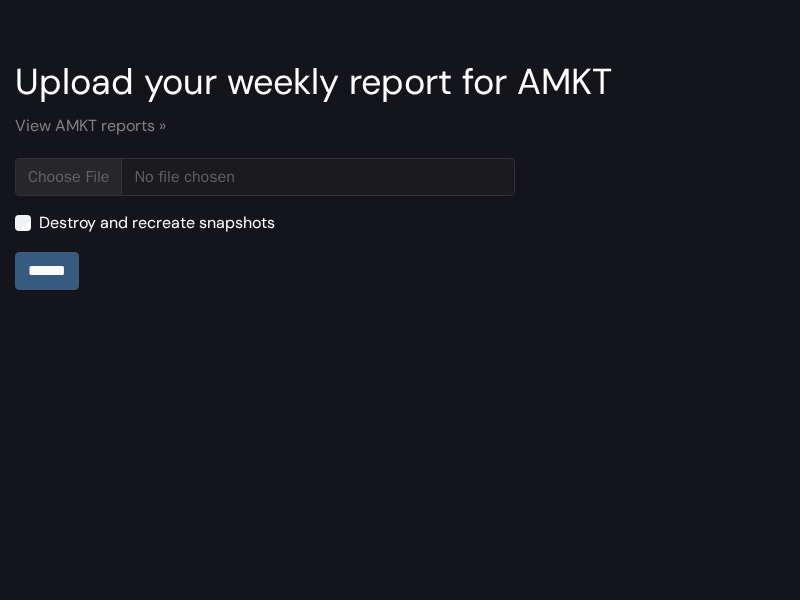 type on "**********" 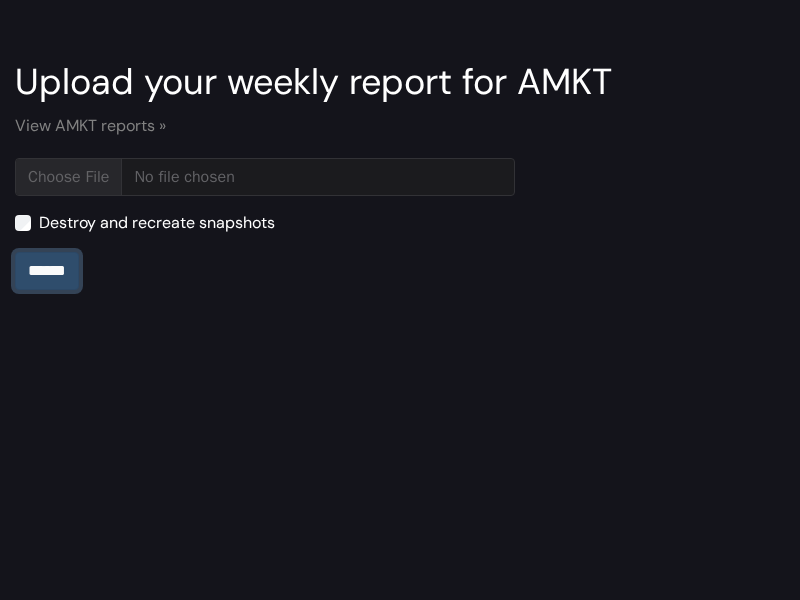 click on "******" at bounding box center (47, 271) 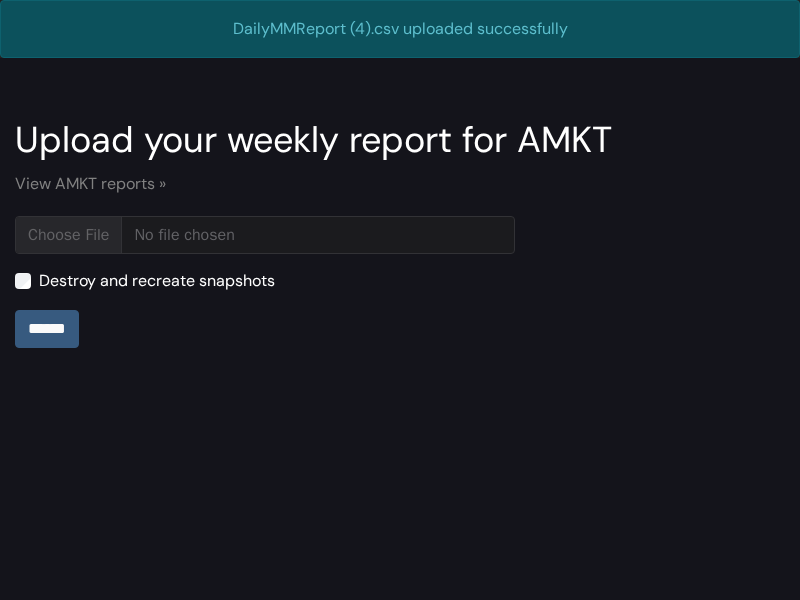 scroll, scrollTop: 0, scrollLeft: 0, axis: both 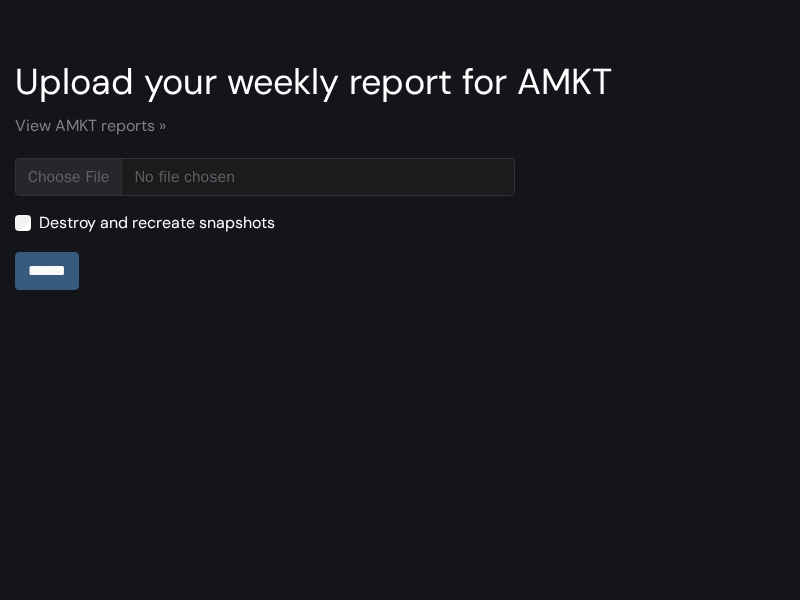 type on "**********" 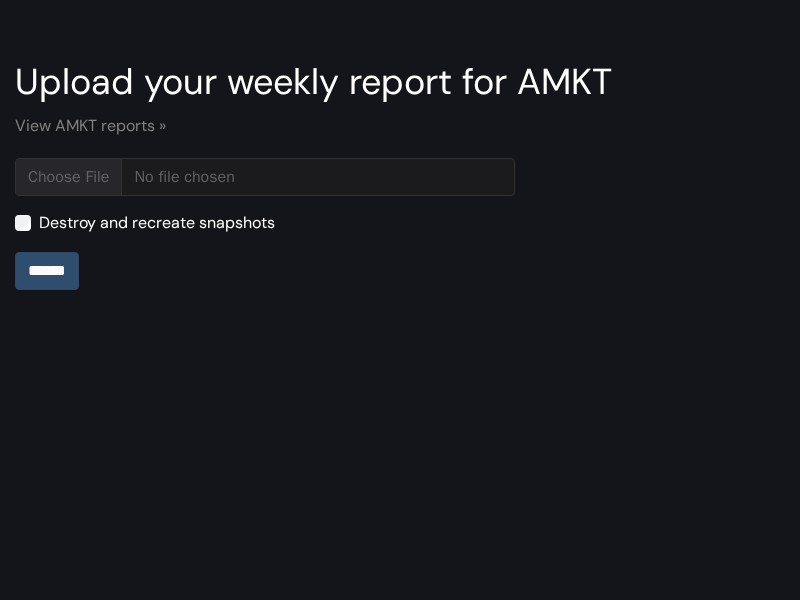 click on "******" at bounding box center [47, 271] 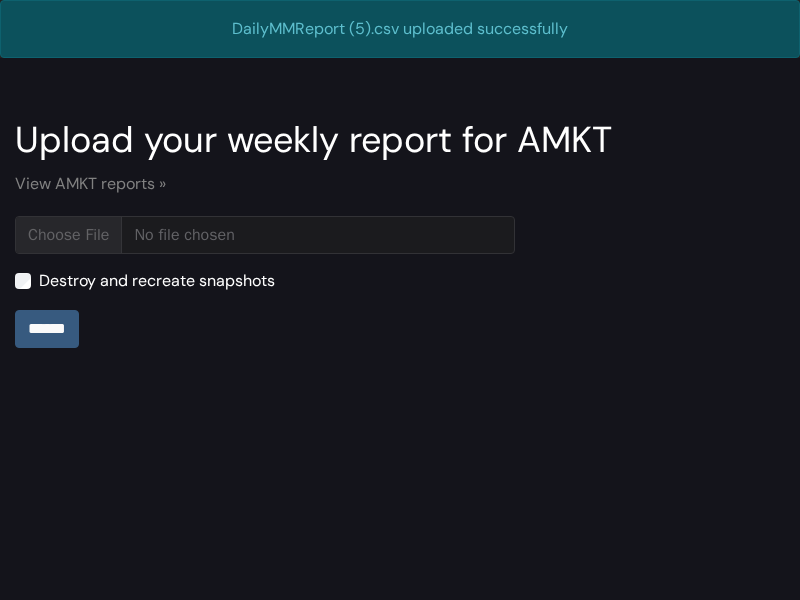 scroll, scrollTop: 0, scrollLeft: 0, axis: both 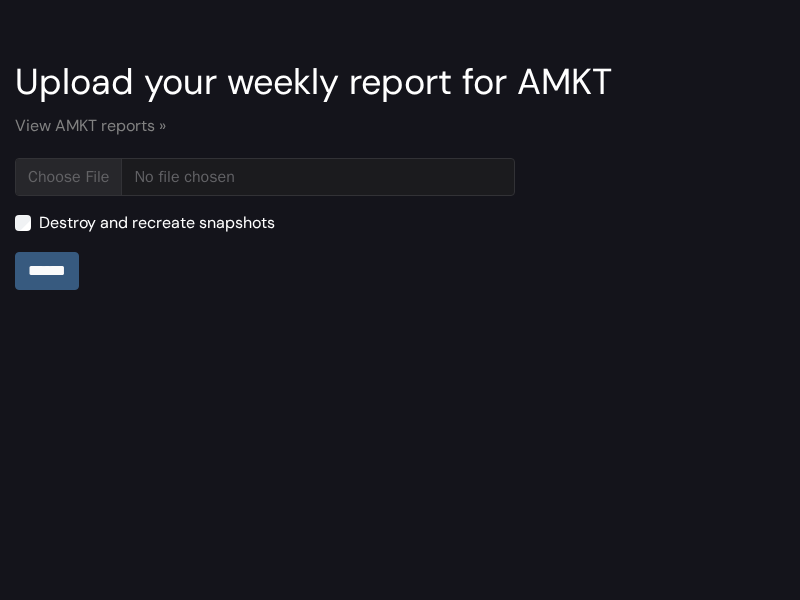 type on "**********" 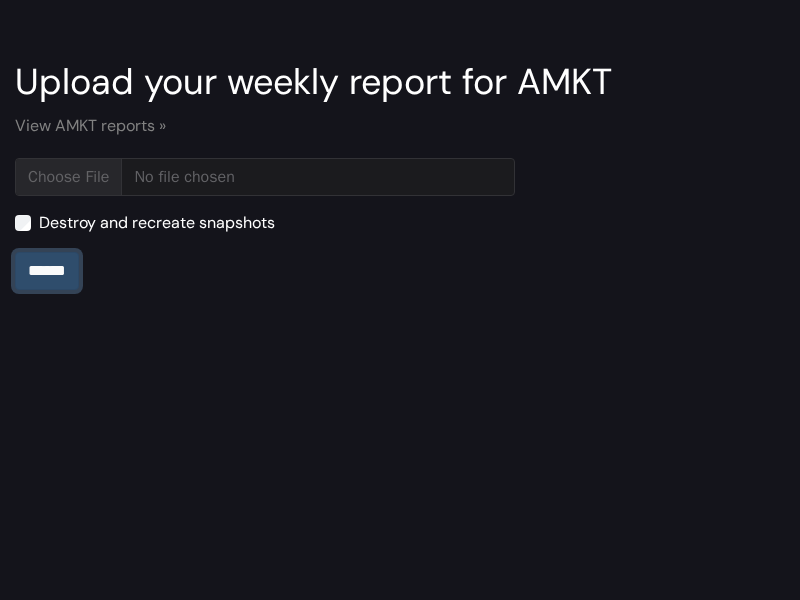 click on "******" at bounding box center [47, 271] 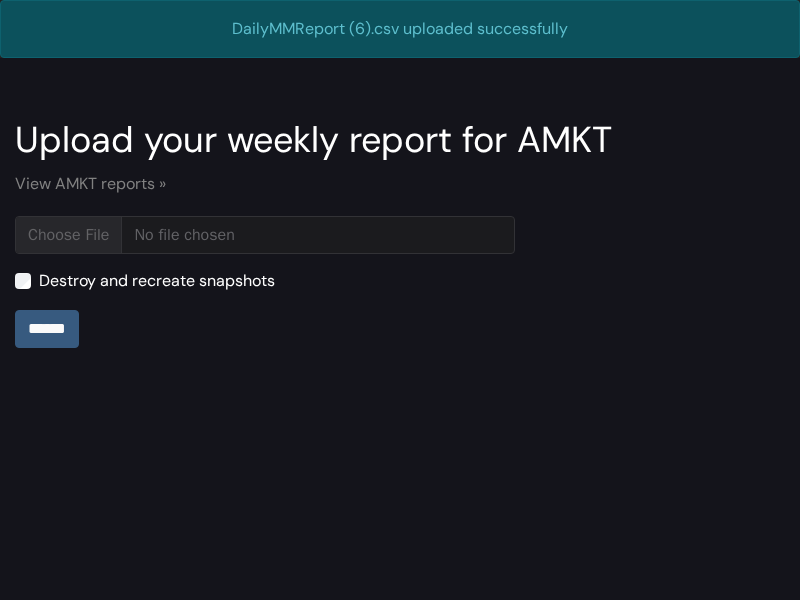 scroll, scrollTop: 0, scrollLeft: 0, axis: both 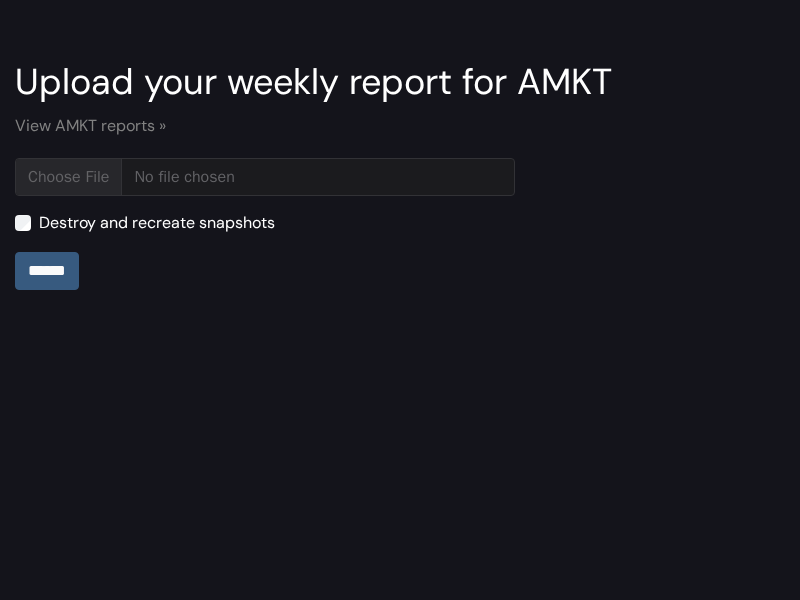 type on "**********" 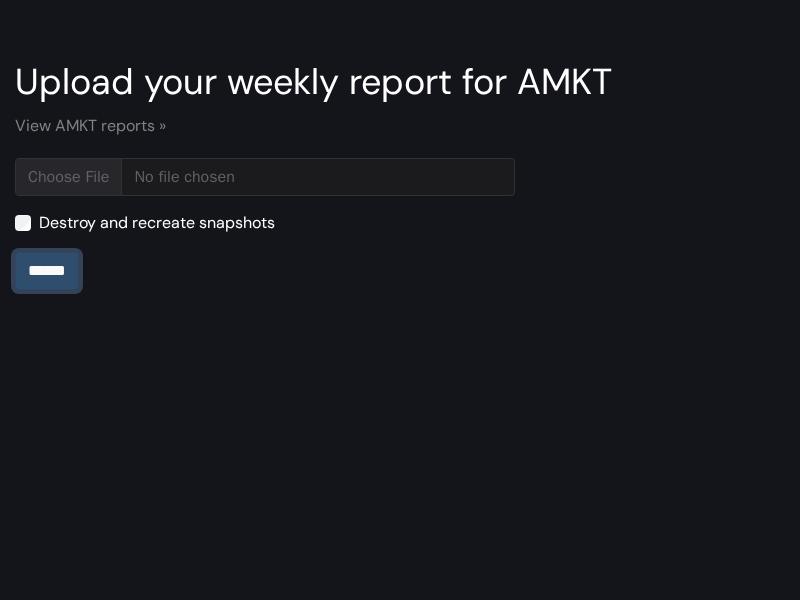 click on "******" at bounding box center [47, 271] 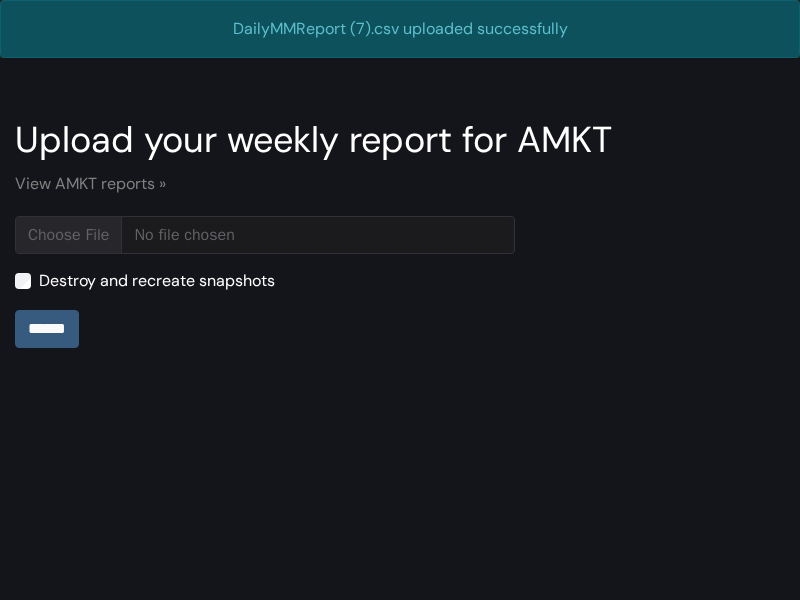 scroll, scrollTop: 0, scrollLeft: 0, axis: both 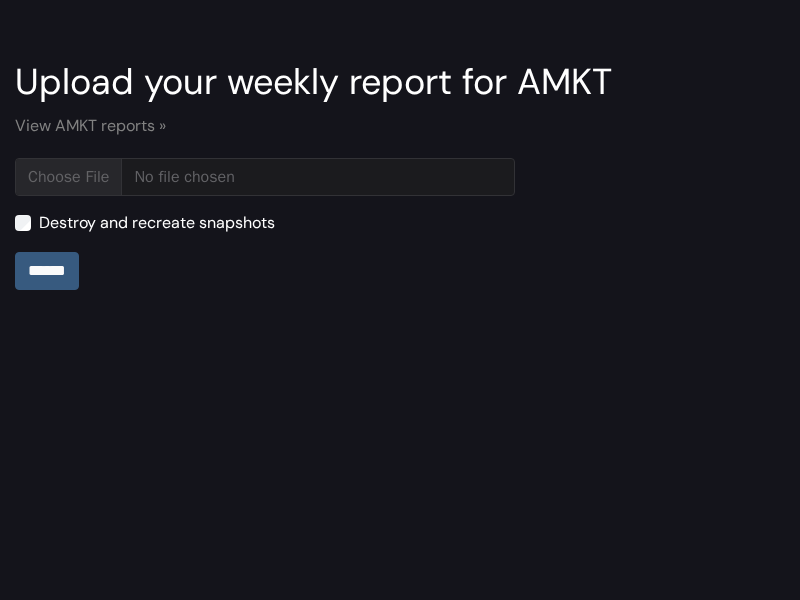 type on "**********" 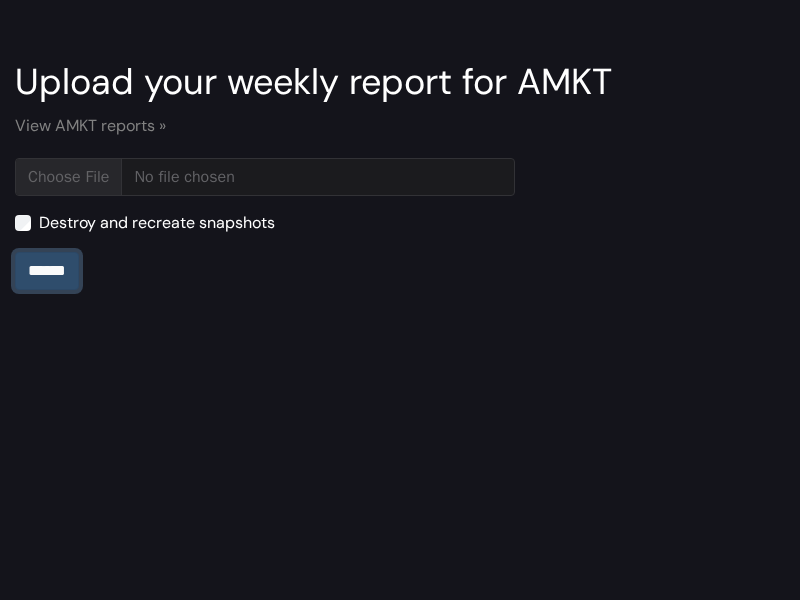 click on "******" at bounding box center (47, 271) 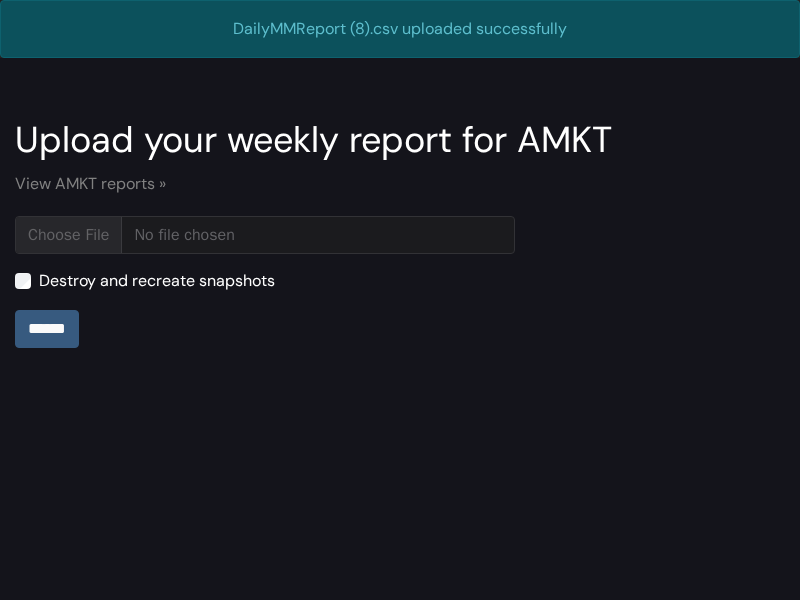 scroll, scrollTop: 0, scrollLeft: 0, axis: both 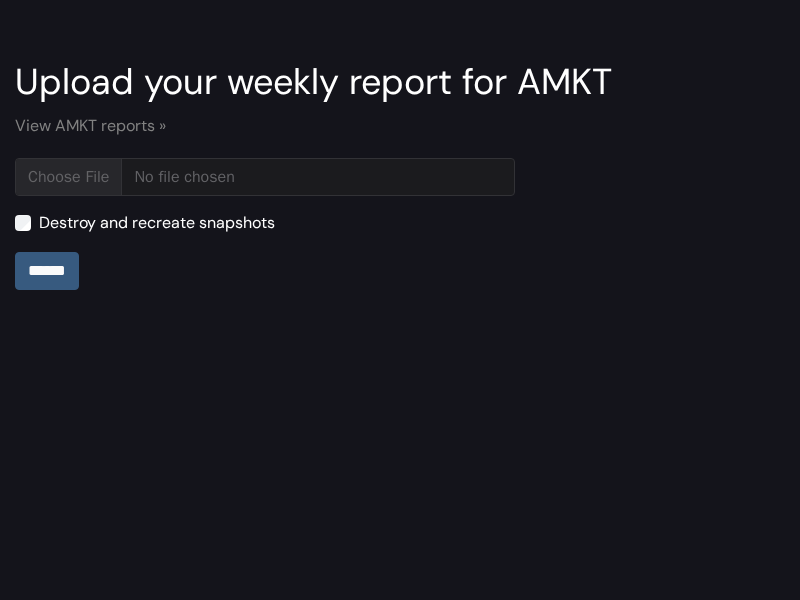 type on "**********" 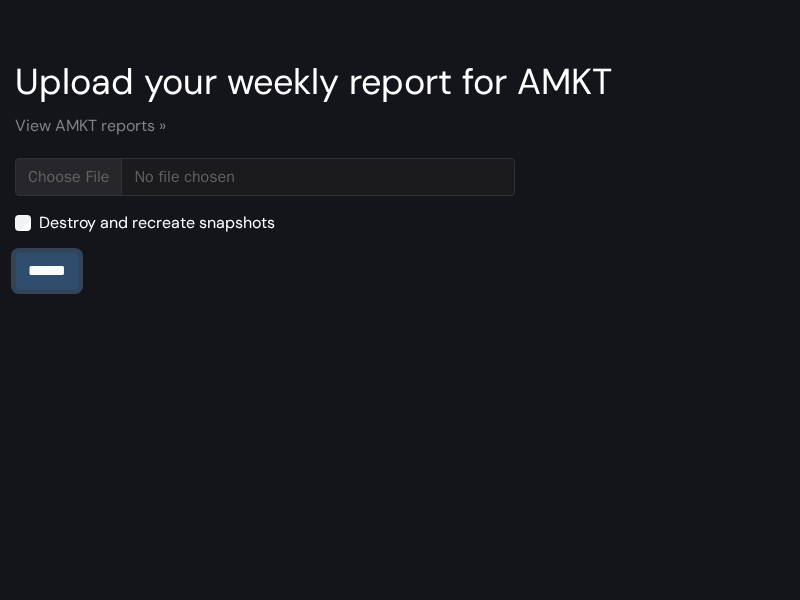 click on "******" at bounding box center [47, 271] 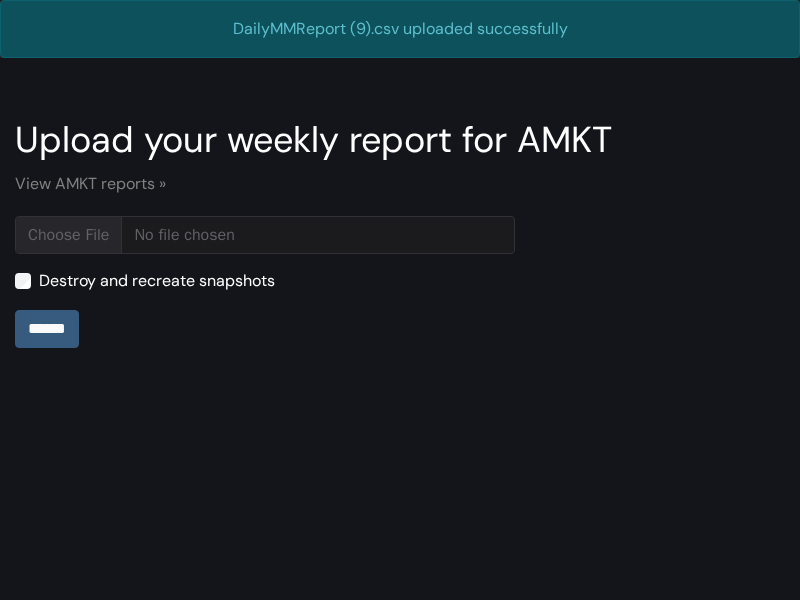 scroll, scrollTop: 0, scrollLeft: 0, axis: both 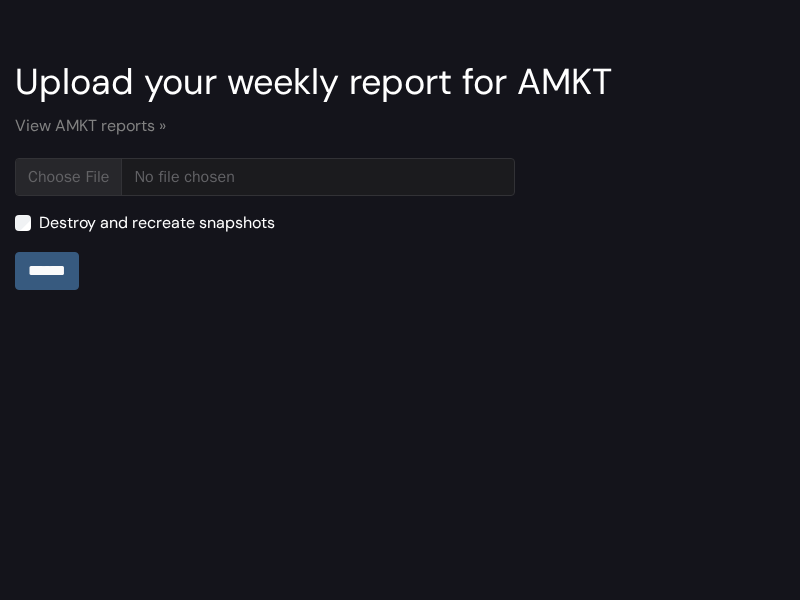type on "**********" 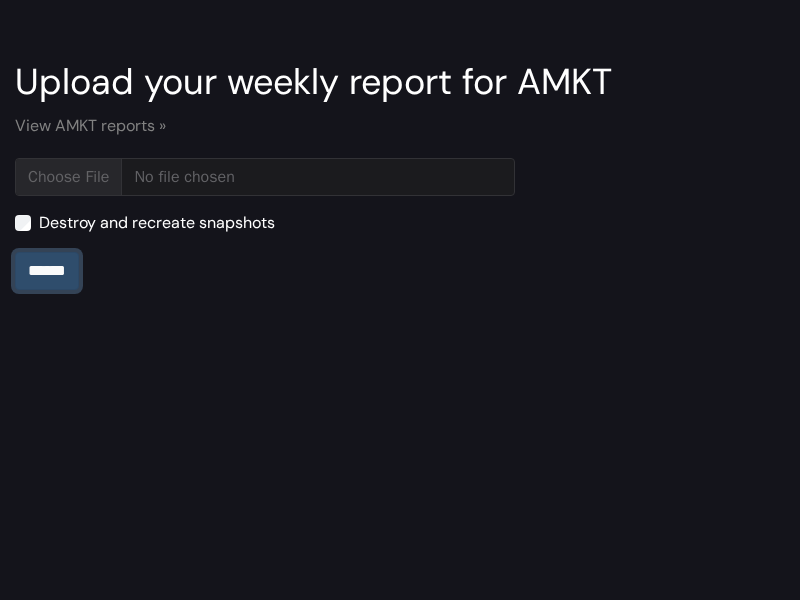 click on "******" at bounding box center (47, 271) 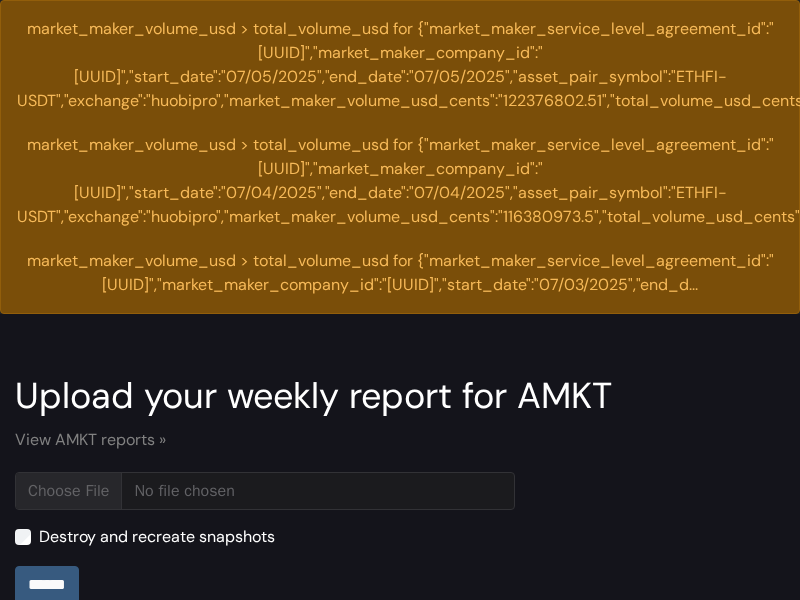 scroll, scrollTop: 0, scrollLeft: 0, axis: both 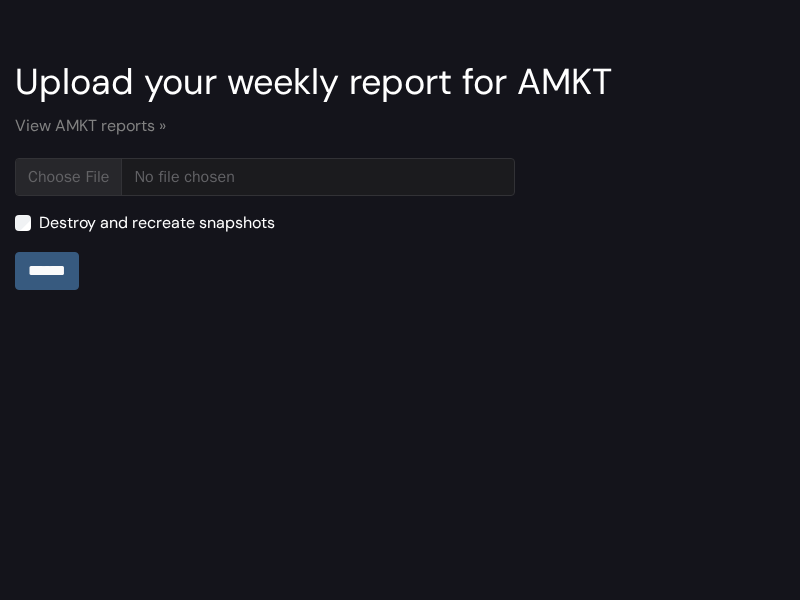 type on "**********" 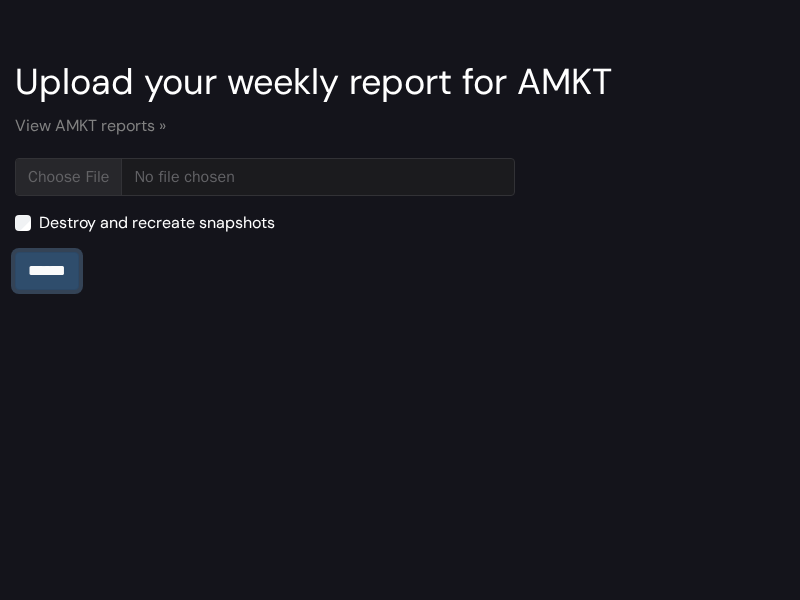 click on "******" at bounding box center (47, 271) 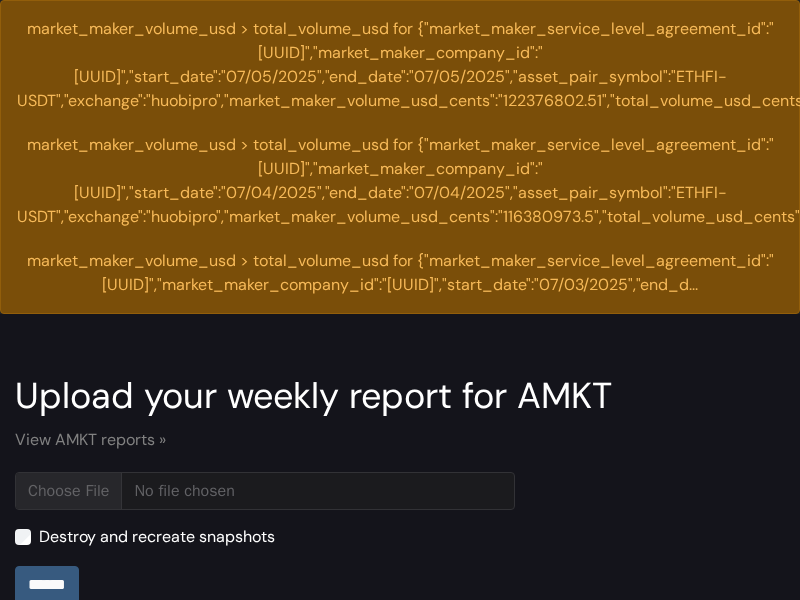 scroll, scrollTop: 0, scrollLeft: 0, axis: both 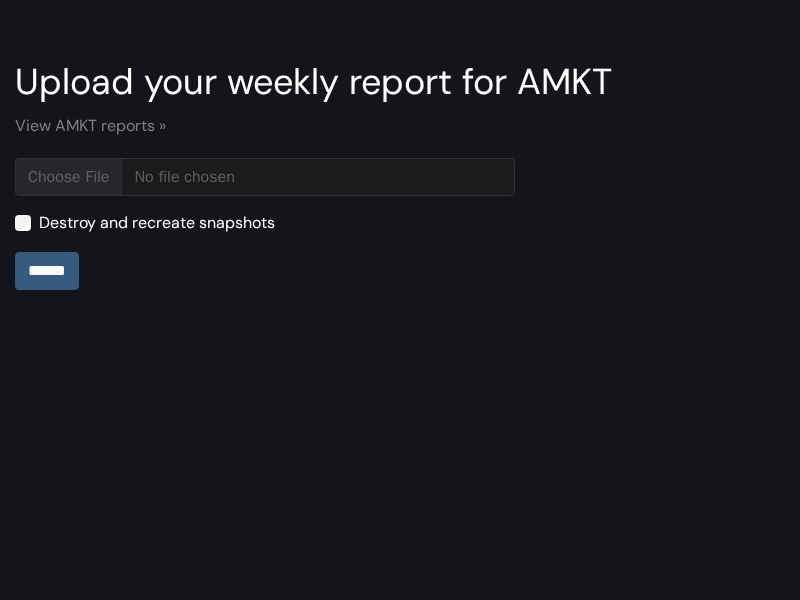 type on "**********" 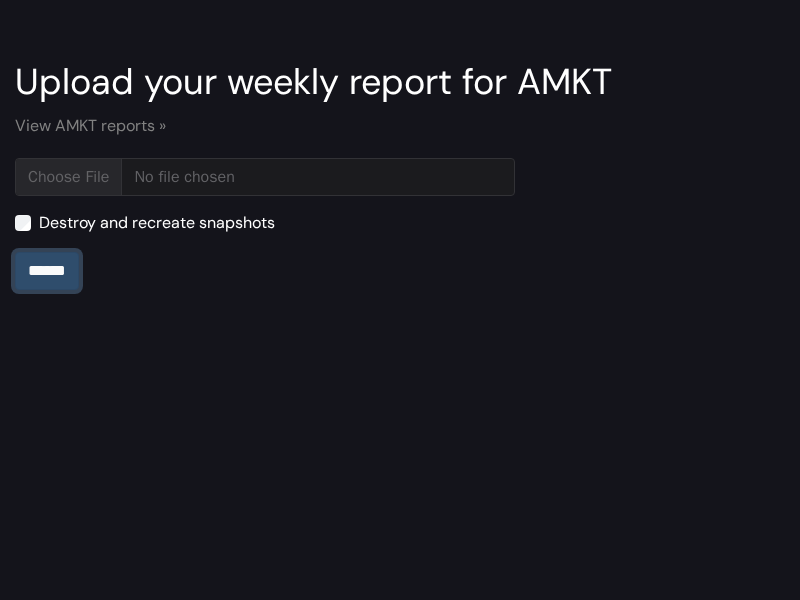 click on "******" at bounding box center (47, 271) 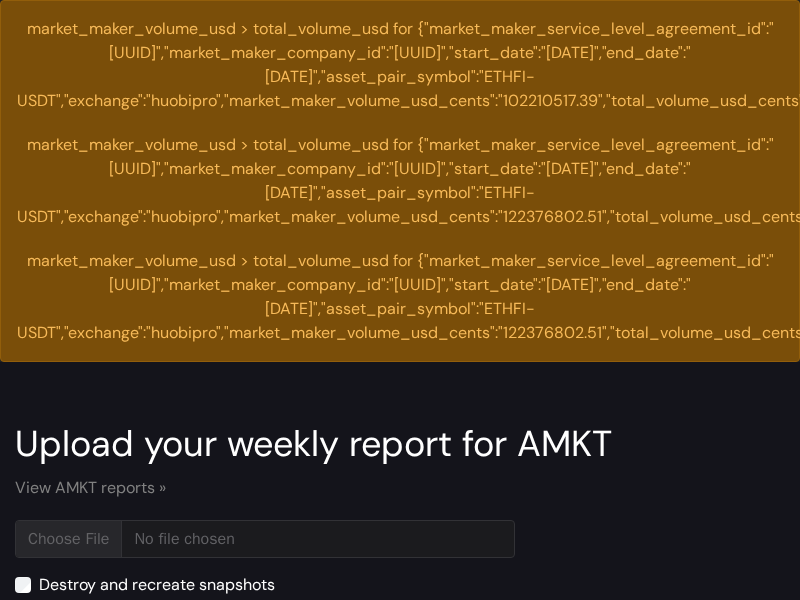 scroll, scrollTop: 0, scrollLeft: 0, axis: both 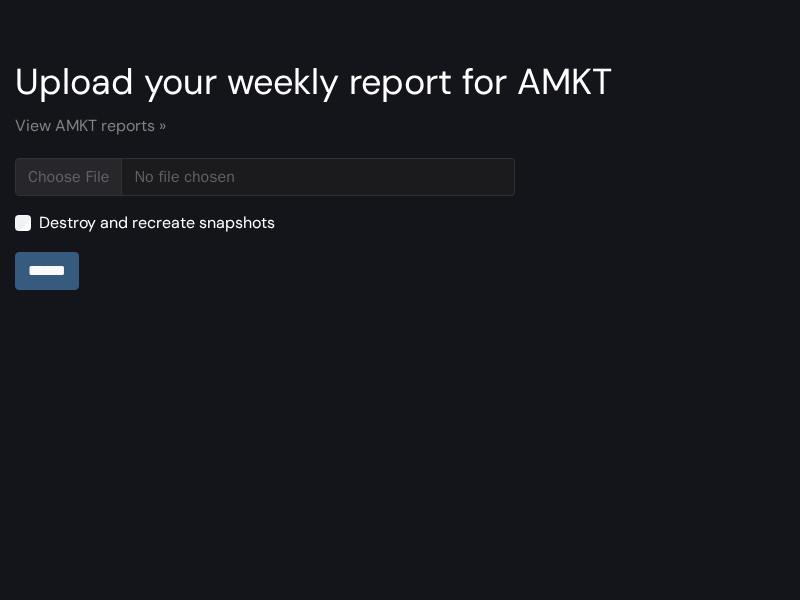 type on "**********" 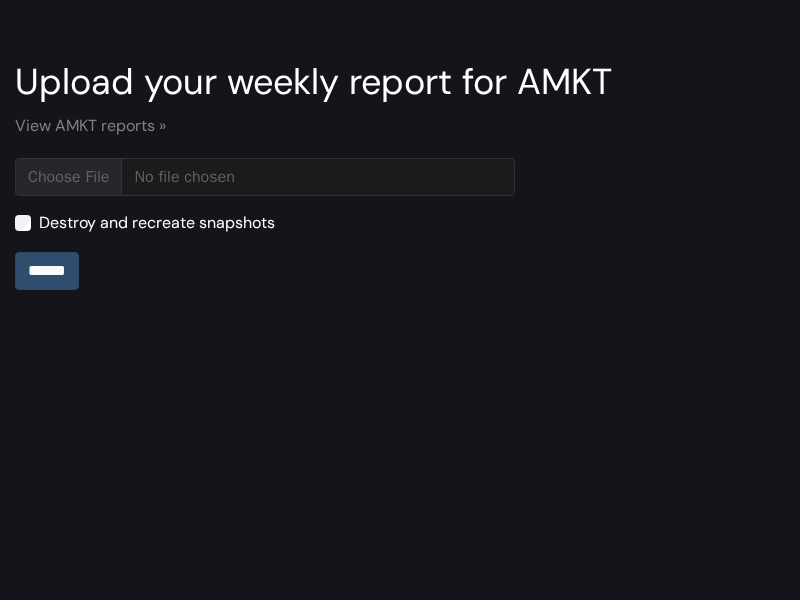 click on "******" at bounding box center [47, 271] 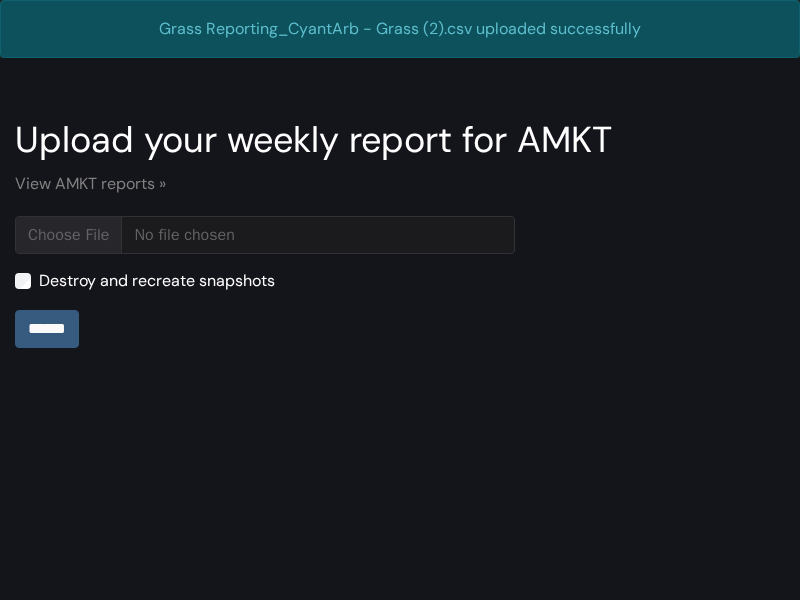 scroll, scrollTop: 0, scrollLeft: 0, axis: both 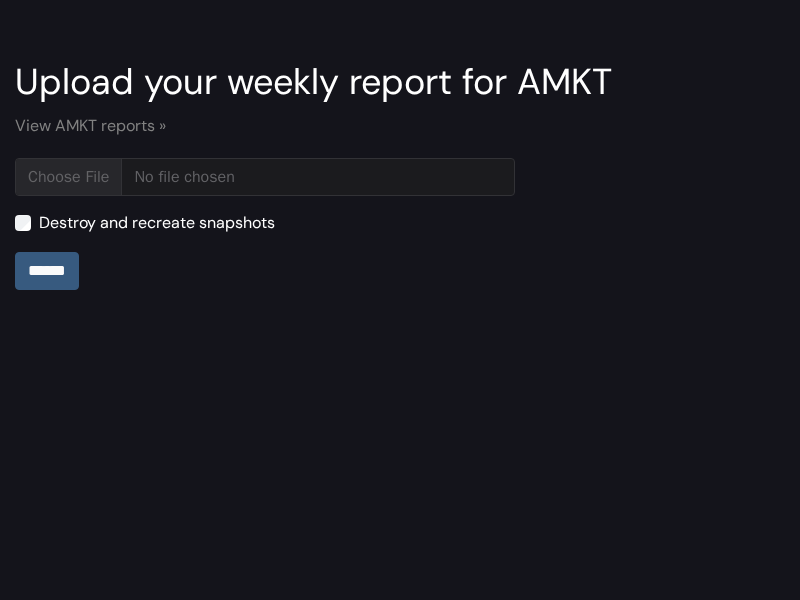 type on "**********" 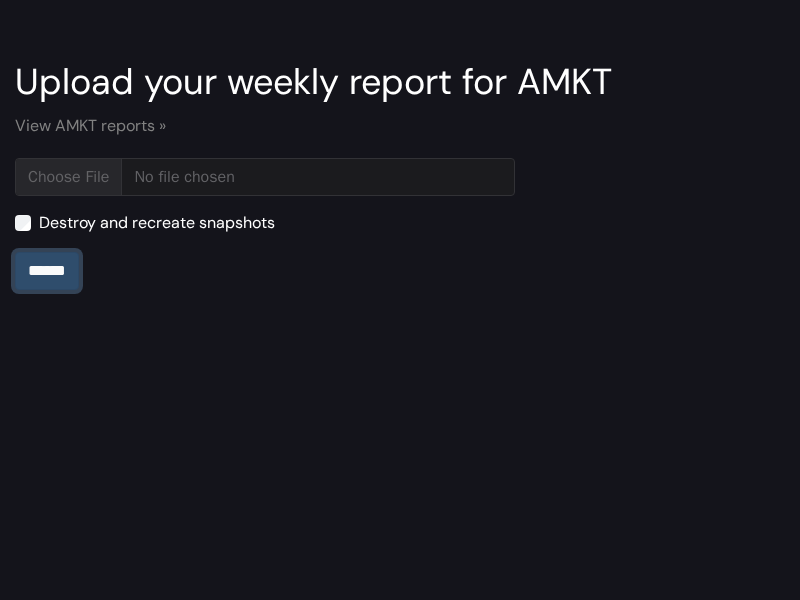 click on "******" at bounding box center [47, 271] 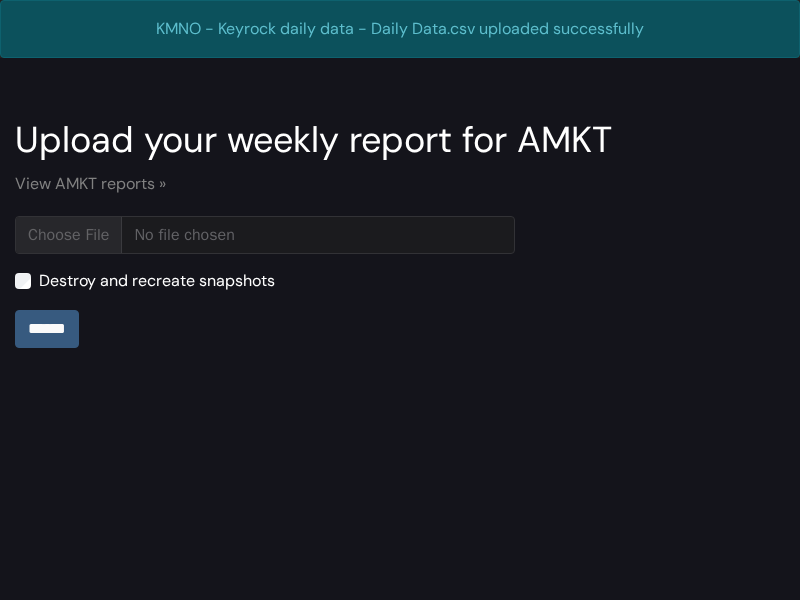 scroll, scrollTop: 0, scrollLeft: 0, axis: both 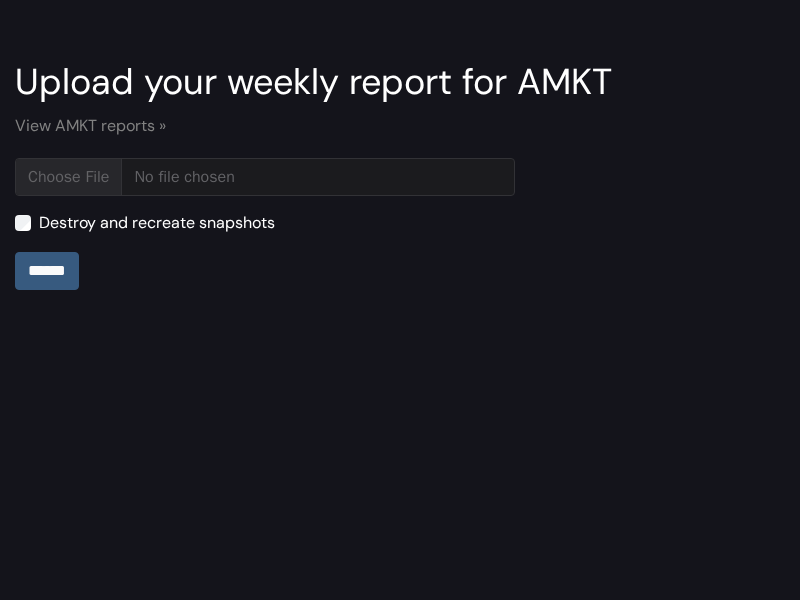 type on "**********" 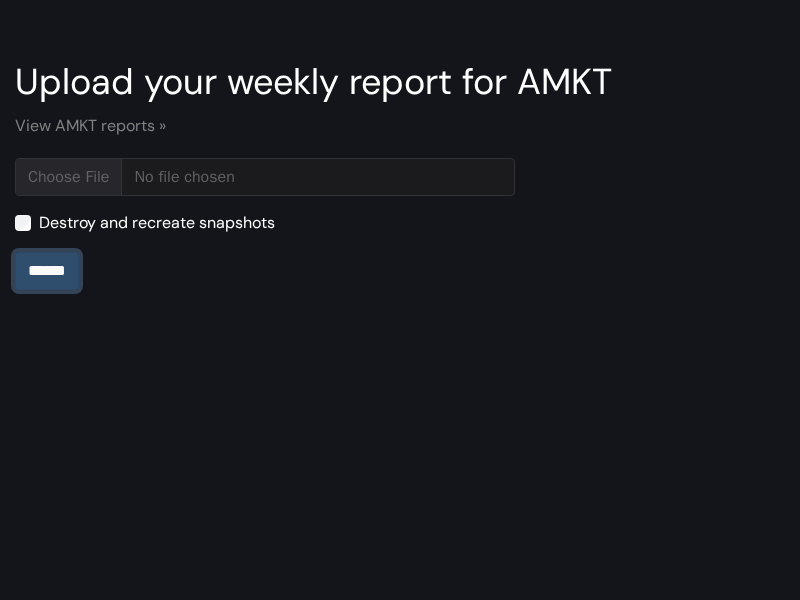 click on "******" at bounding box center (47, 271) 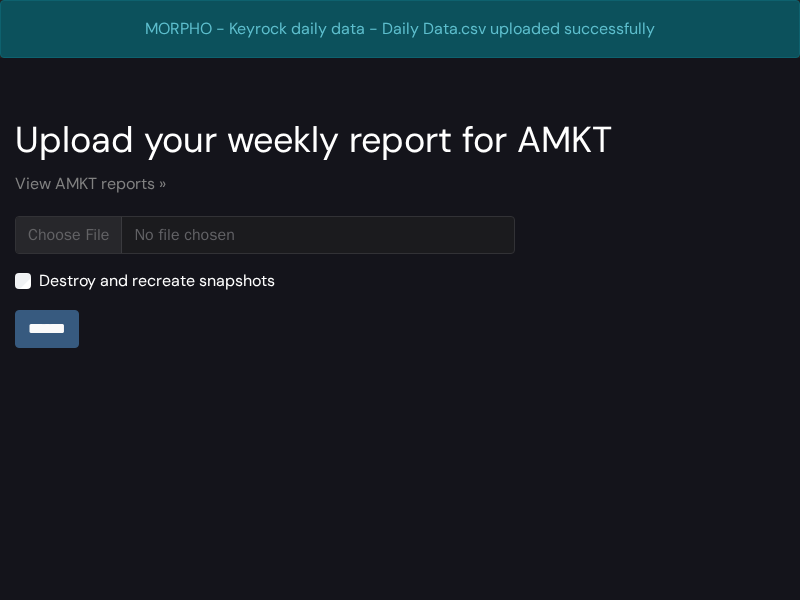 scroll, scrollTop: 0, scrollLeft: 0, axis: both 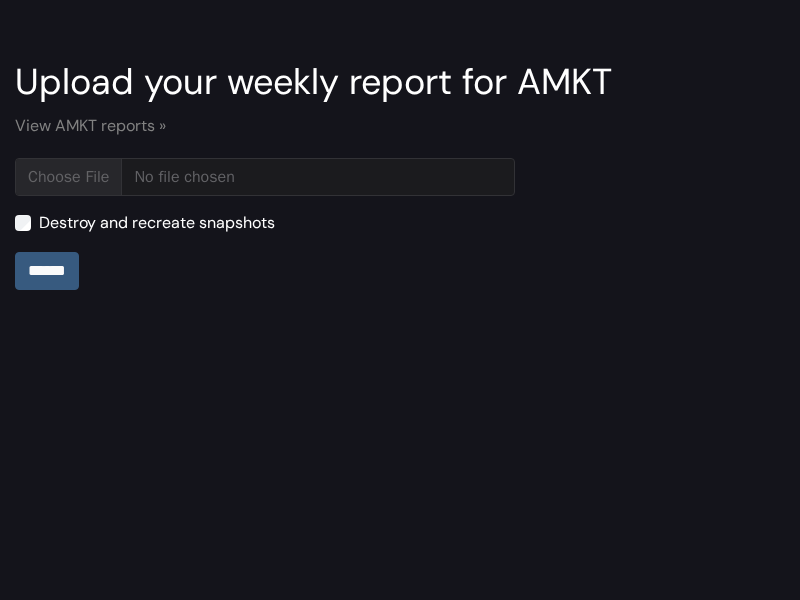 type on "**********" 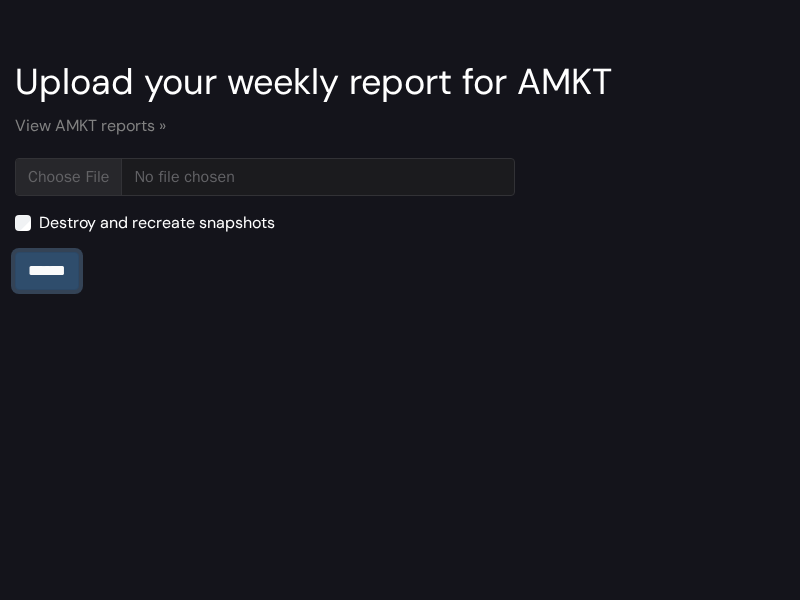 click on "******" at bounding box center (47, 271) 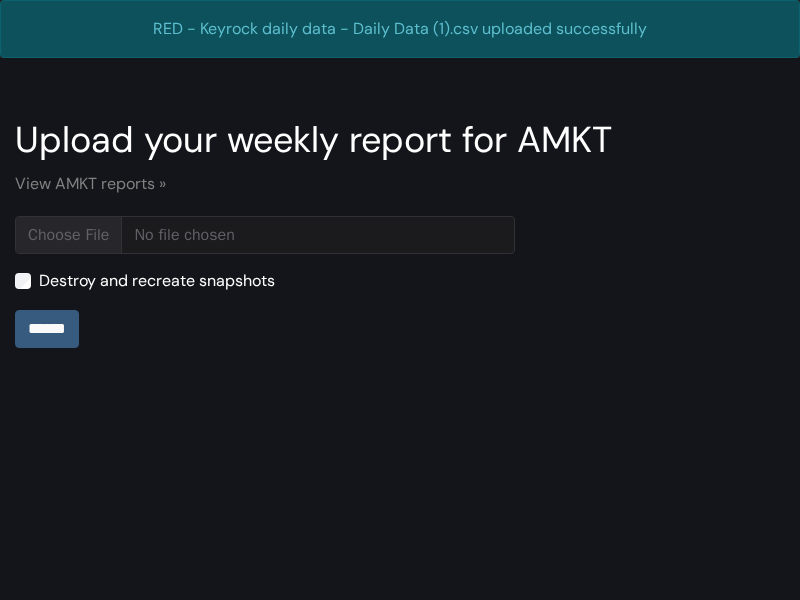 scroll, scrollTop: 0, scrollLeft: 0, axis: both 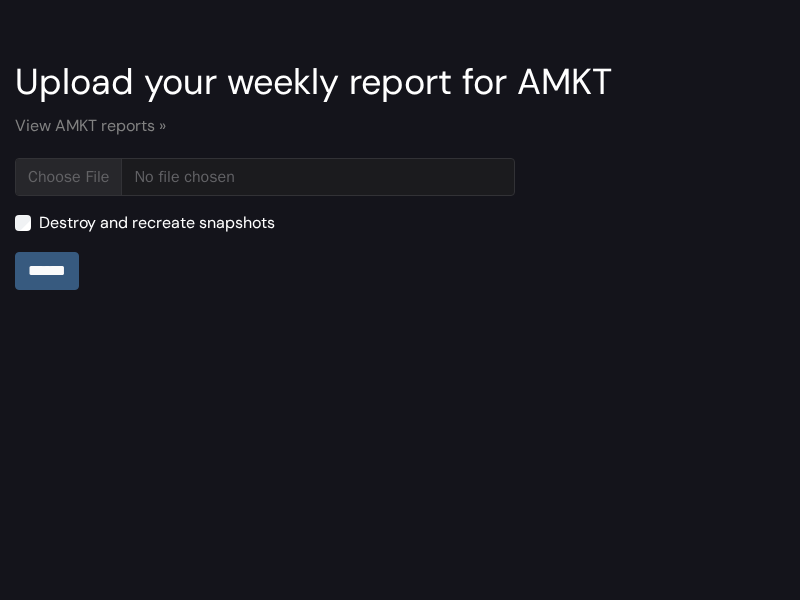 type on "**********" 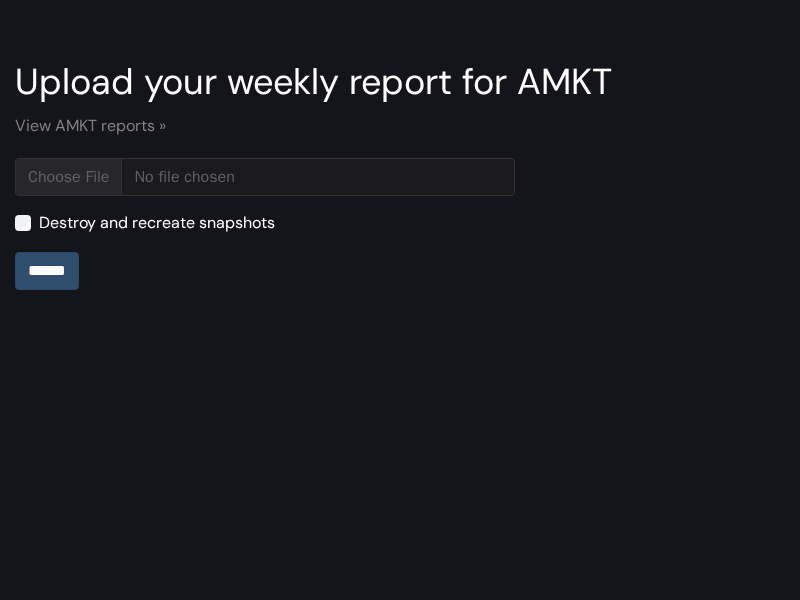 click on "******" at bounding box center [47, 271] 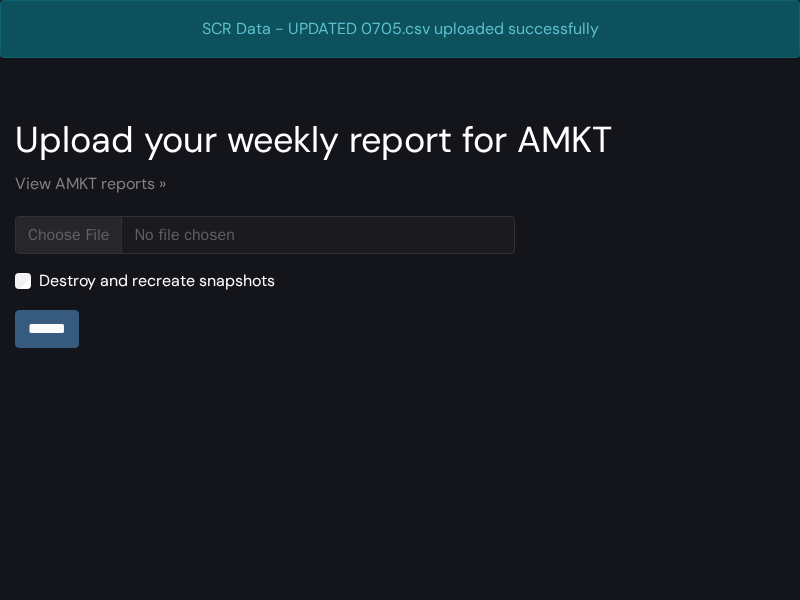 scroll, scrollTop: 0, scrollLeft: 0, axis: both 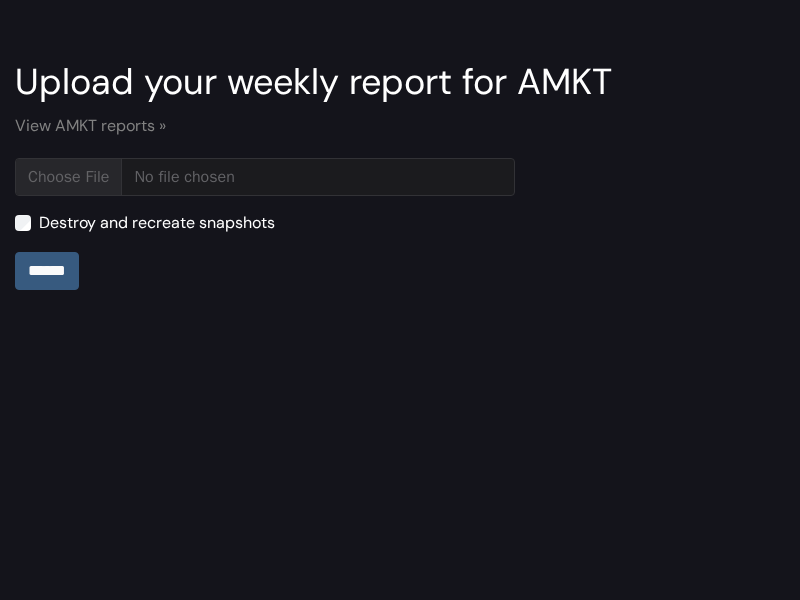 type on "**********" 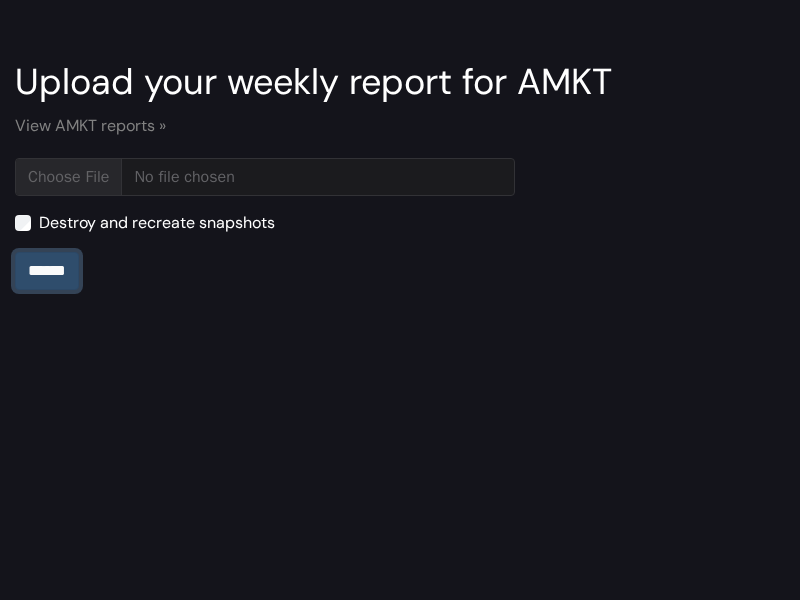 click on "******" at bounding box center (47, 271) 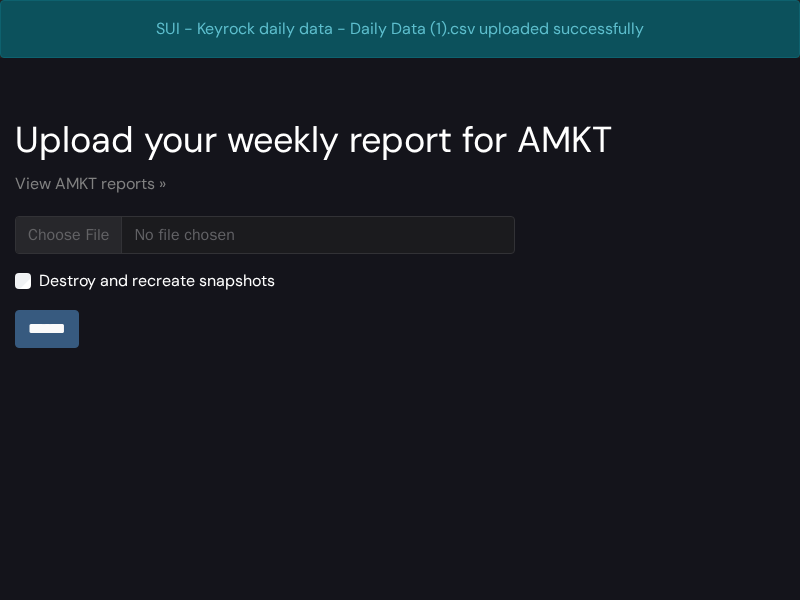 scroll, scrollTop: 0, scrollLeft: 0, axis: both 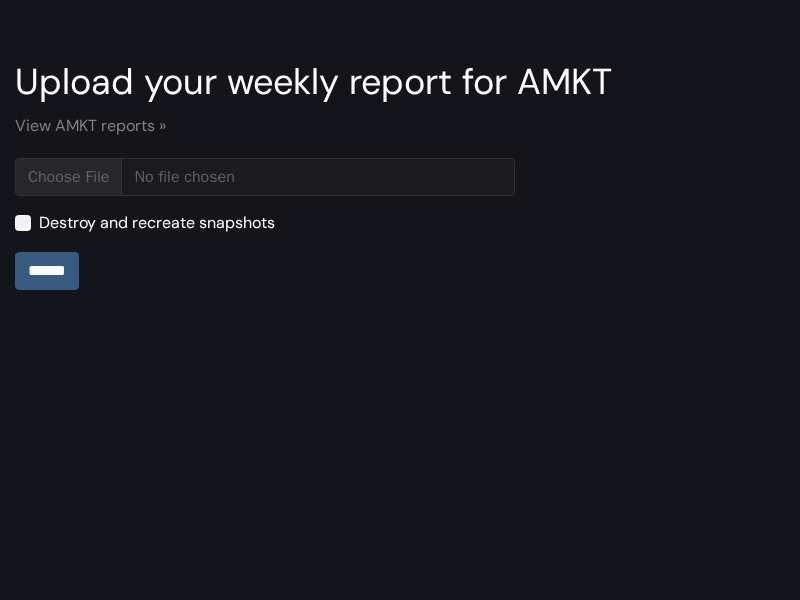 type on "**********" 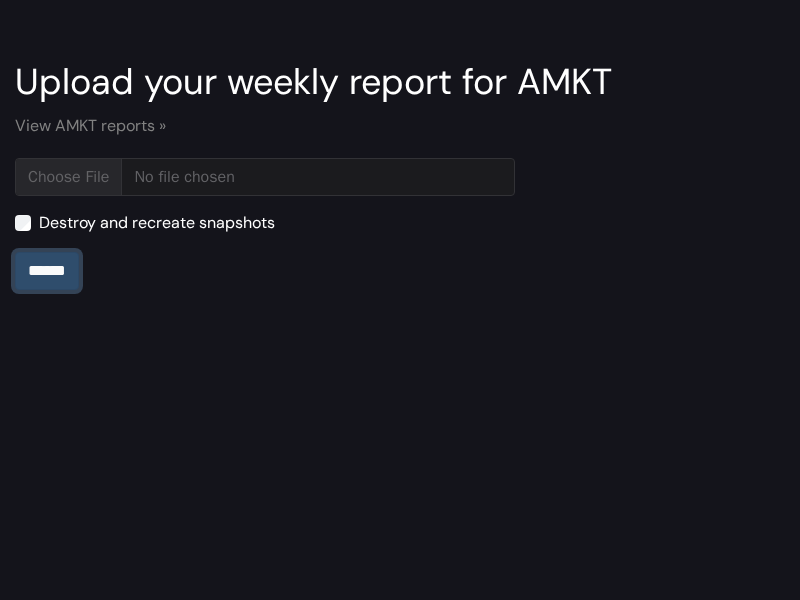 click on "******" at bounding box center (47, 271) 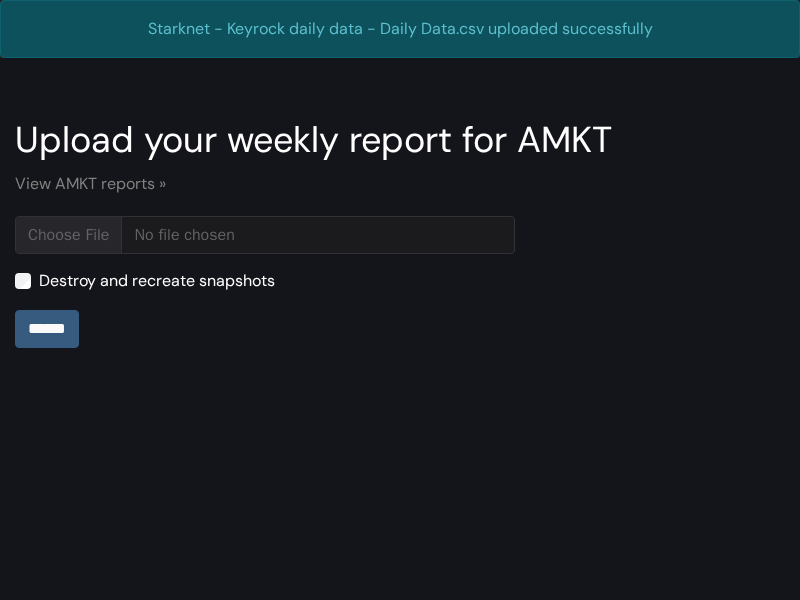 scroll, scrollTop: 0, scrollLeft: 0, axis: both 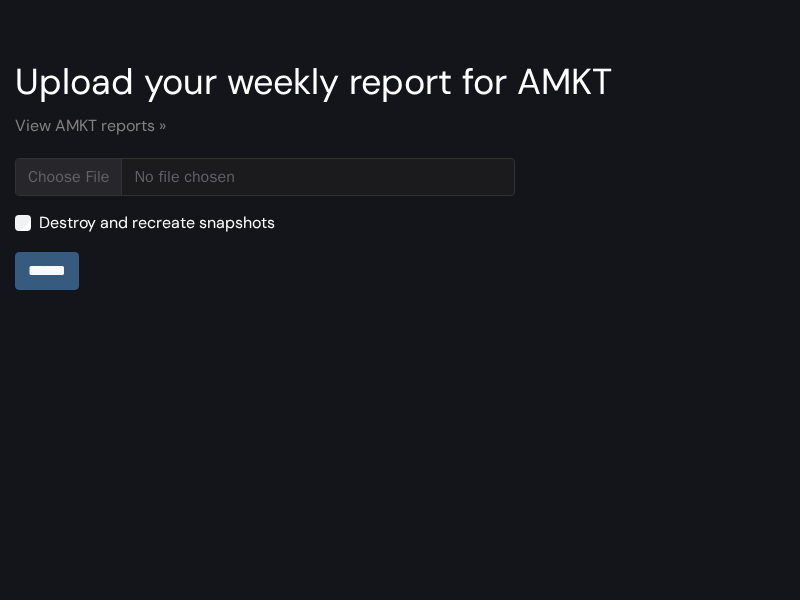 type on "**********" 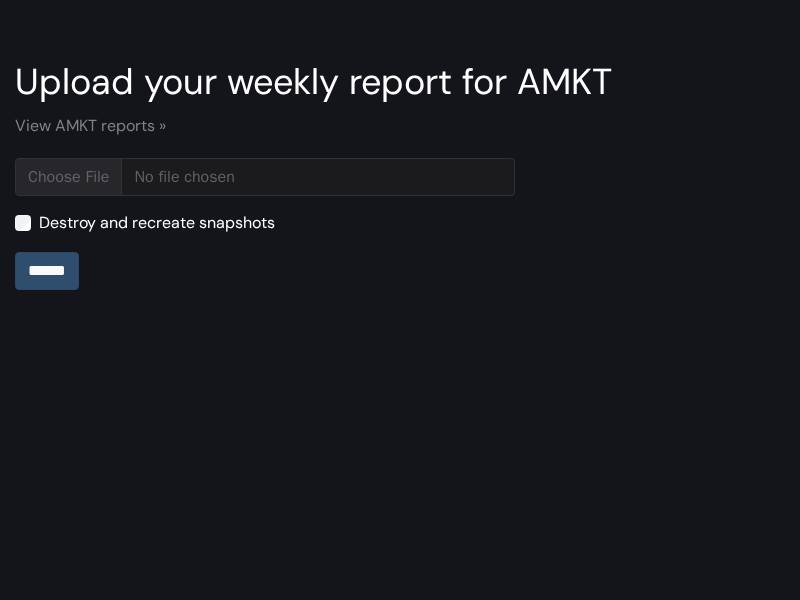 click on "******" at bounding box center [47, 271] 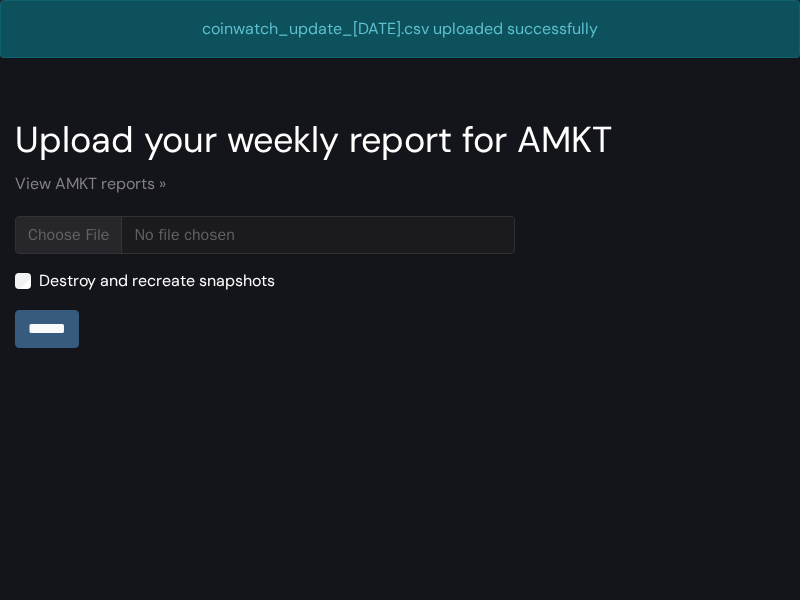 scroll, scrollTop: 0, scrollLeft: 0, axis: both 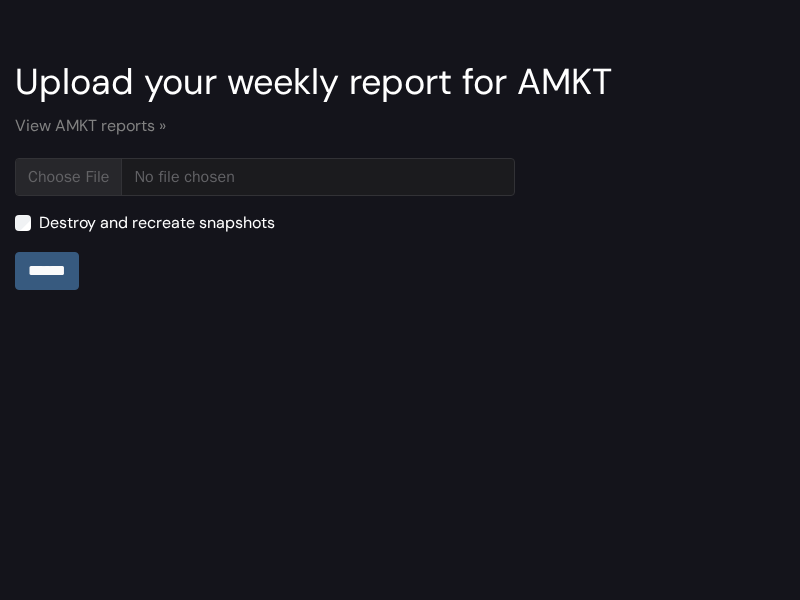 type on "**********" 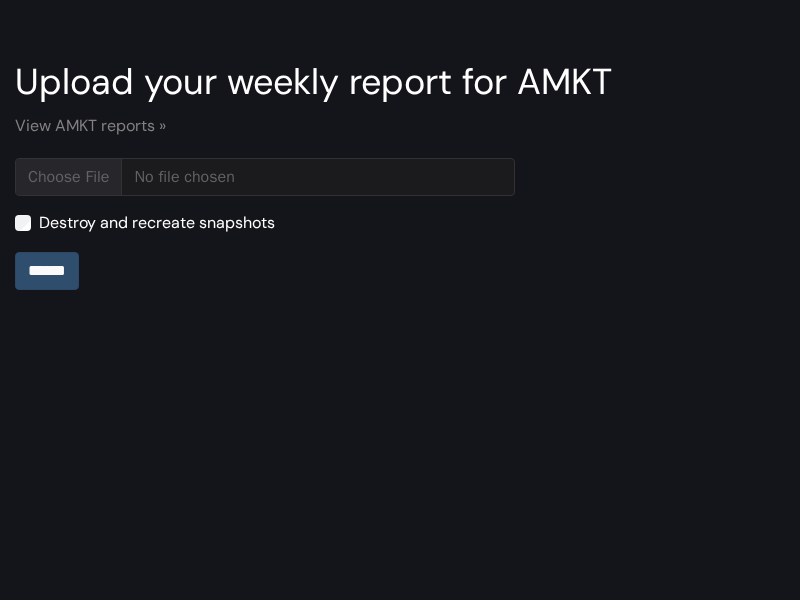 click on "******" at bounding box center [47, 271] 